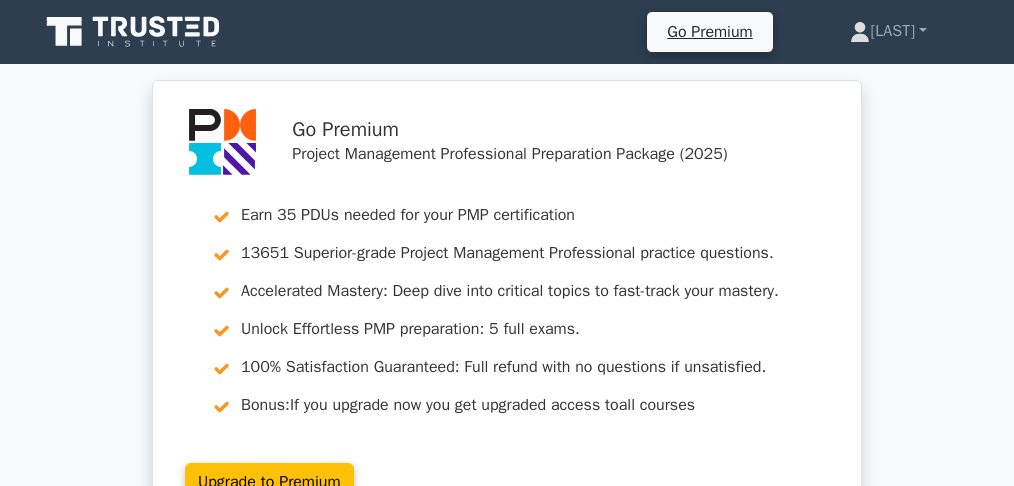 scroll, scrollTop: 0, scrollLeft: 0, axis: both 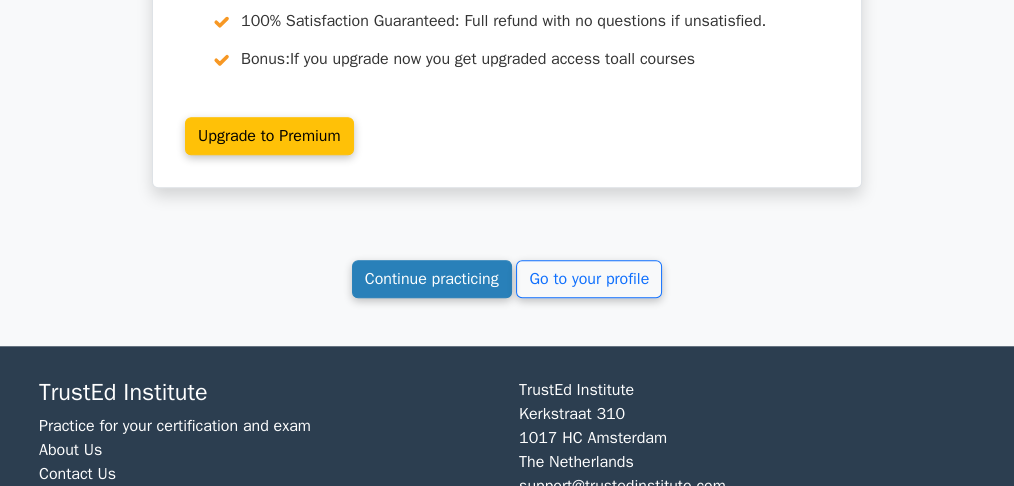 click on "Continue practicing" at bounding box center [432, 279] 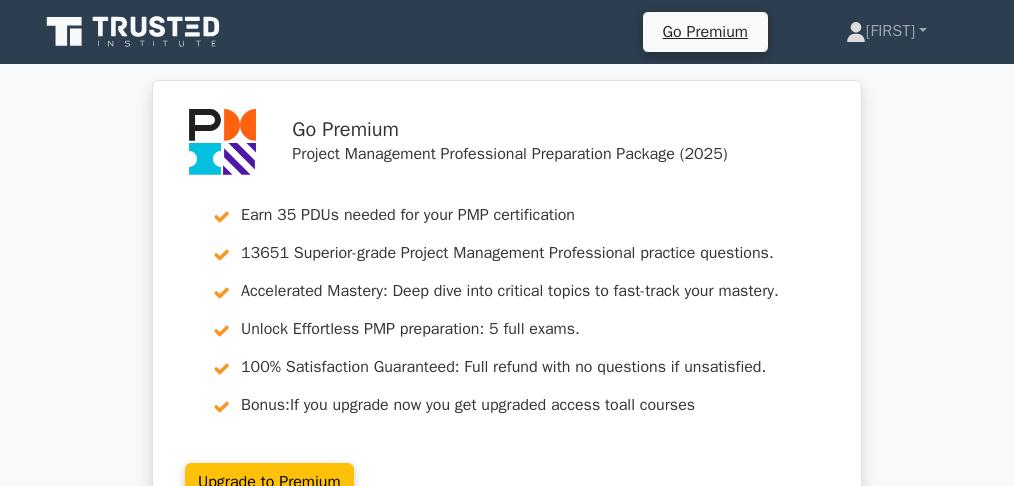 scroll, scrollTop: 3133, scrollLeft: 0, axis: vertical 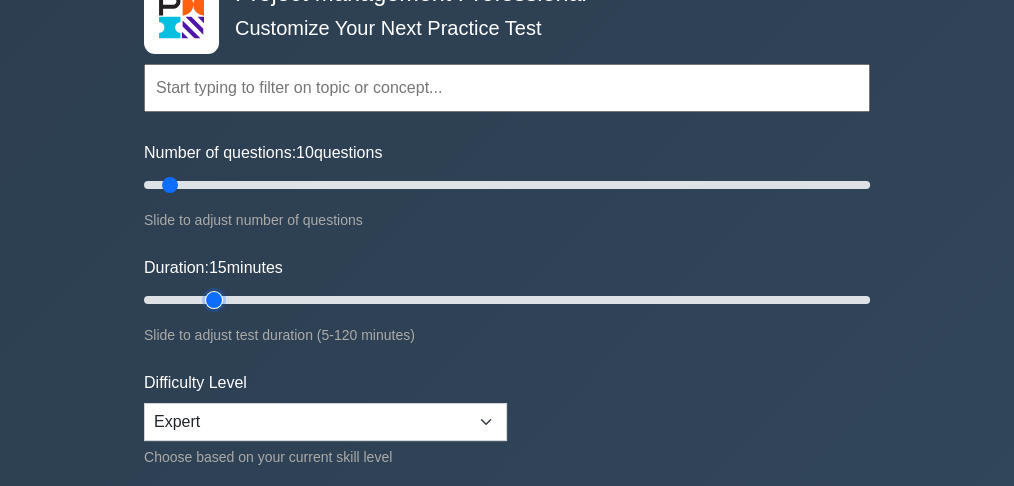 drag, startPoint x: 182, startPoint y: 300, endPoint x: 200, endPoint y: 300, distance: 18 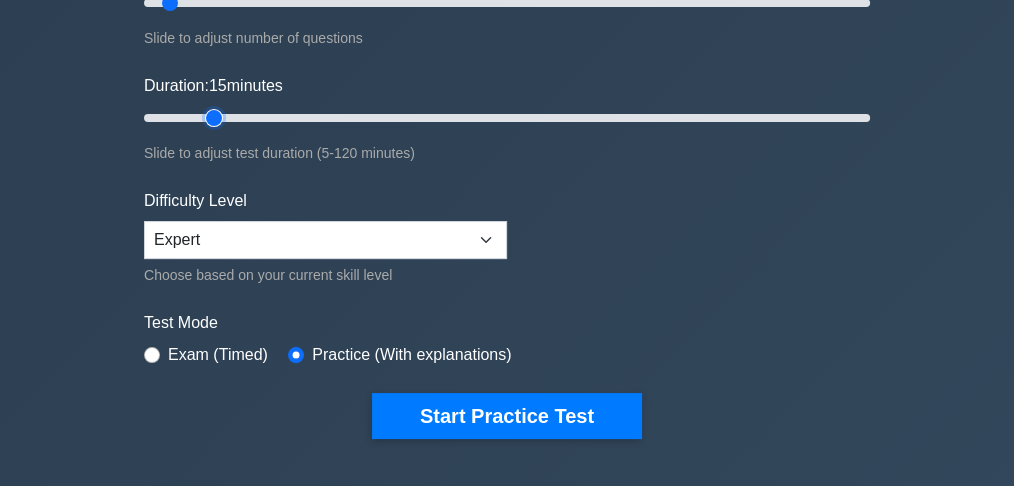 scroll, scrollTop: 333, scrollLeft: 0, axis: vertical 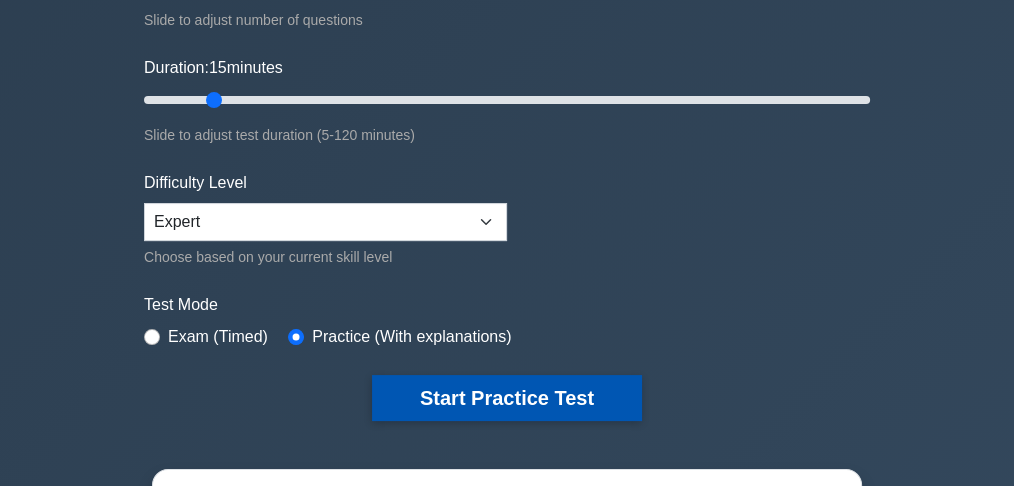 click on "Start Practice Test" at bounding box center [507, 398] 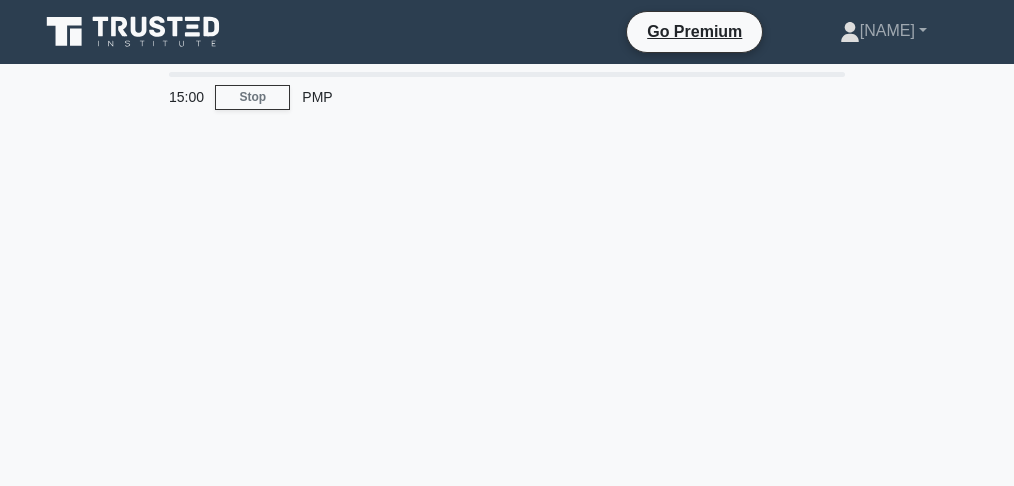 scroll, scrollTop: 0, scrollLeft: 0, axis: both 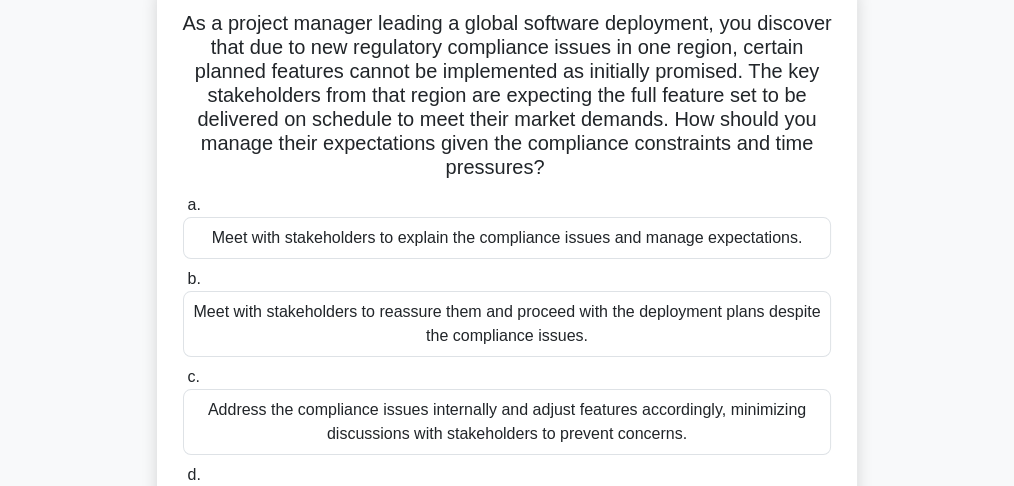 click on "Meet with stakeholders to explain the compliance issues and manage expectations." at bounding box center (507, 238) 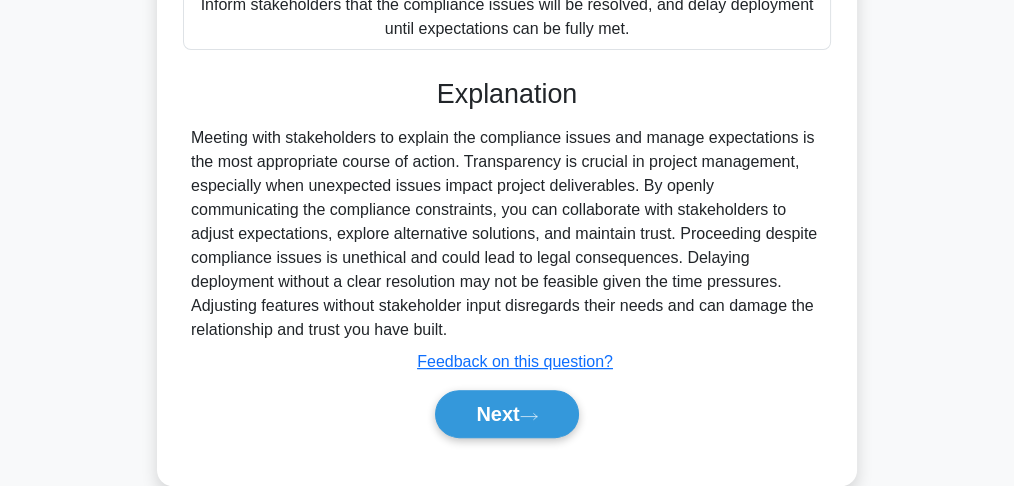 scroll, scrollTop: 669, scrollLeft: 0, axis: vertical 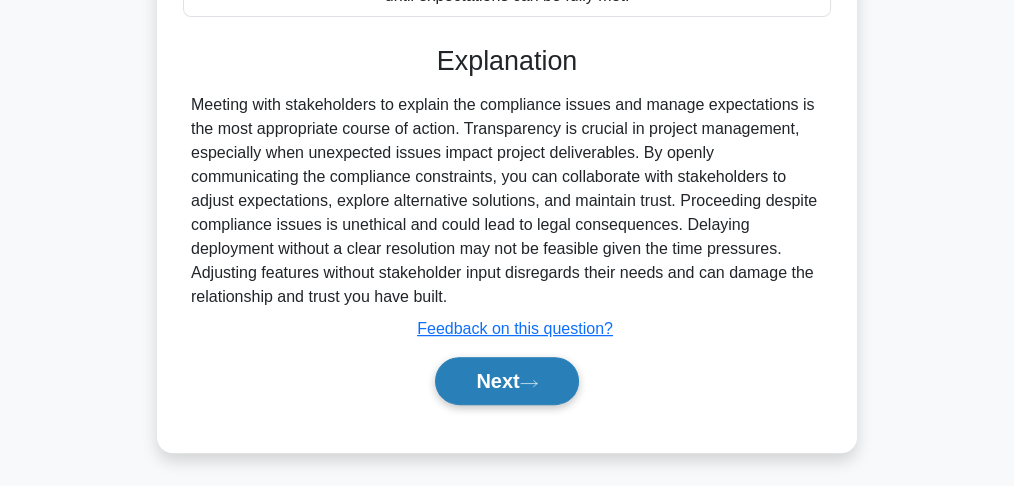 click on "Next" at bounding box center (506, 381) 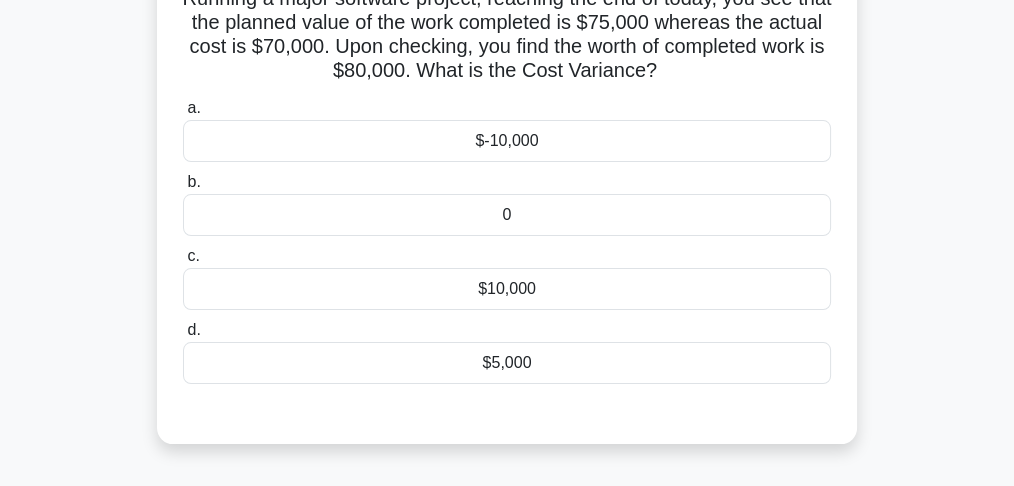 scroll, scrollTop: 200, scrollLeft: 0, axis: vertical 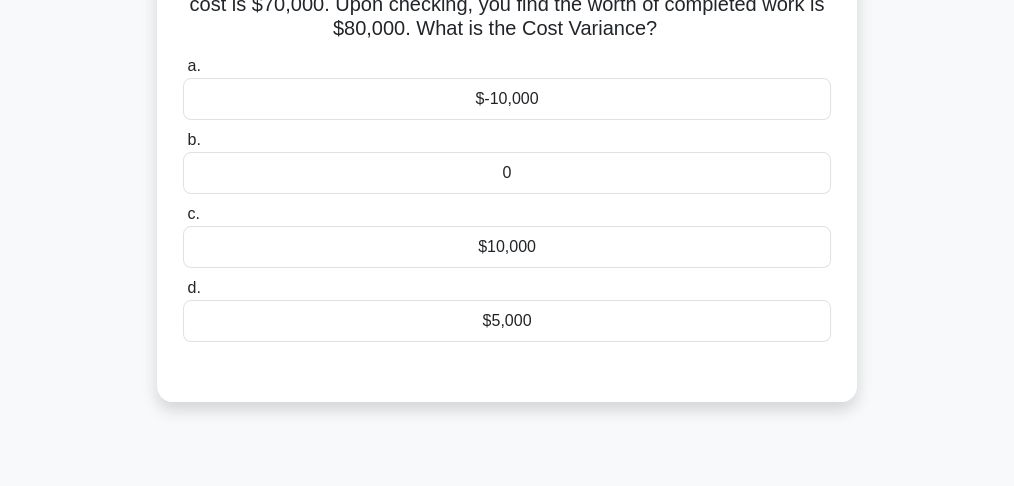 click on "$10,000" at bounding box center (507, 247) 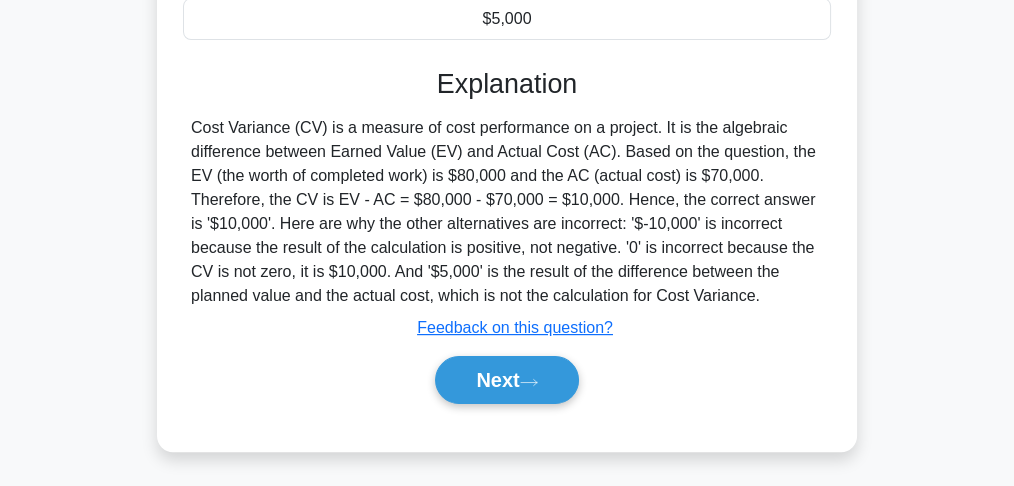 scroll, scrollTop: 533, scrollLeft: 0, axis: vertical 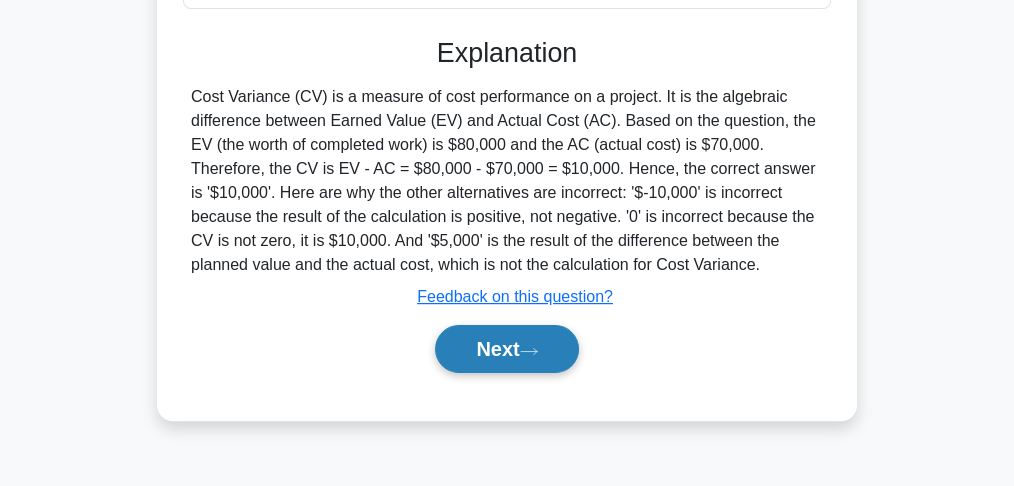 click on "Next" at bounding box center [506, 349] 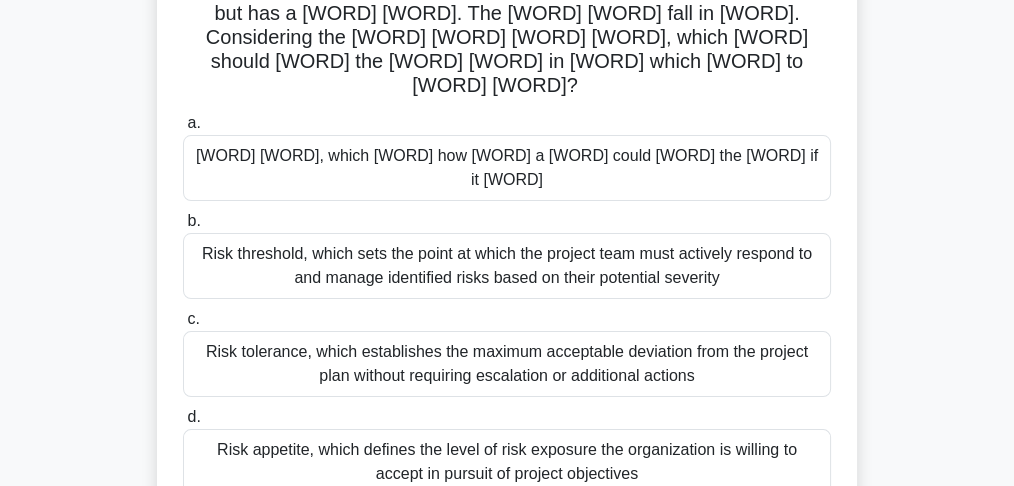 scroll, scrollTop: 266, scrollLeft: 0, axis: vertical 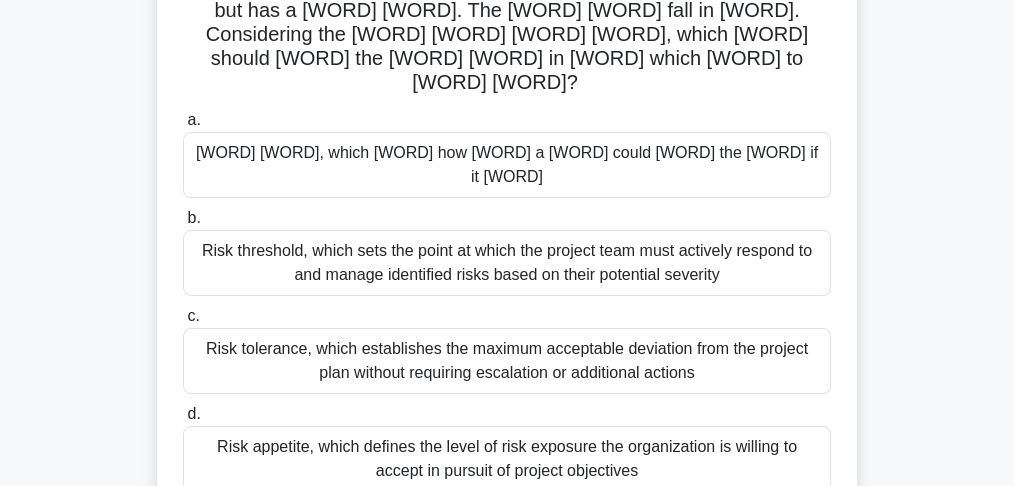click on "Risk velocity, which assesses how quickly a risk could impact the project if it occurs" at bounding box center (507, 165) 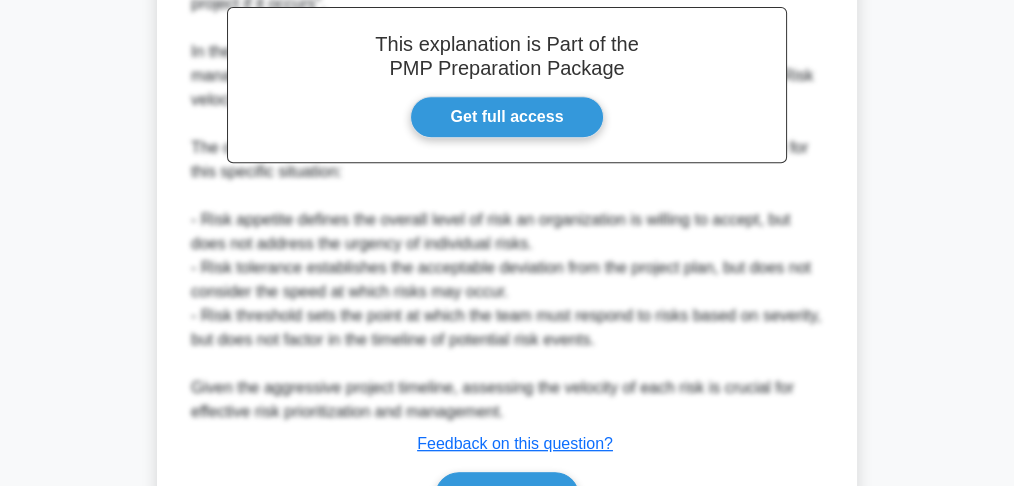scroll, scrollTop: 933, scrollLeft: 0, axis: vertical 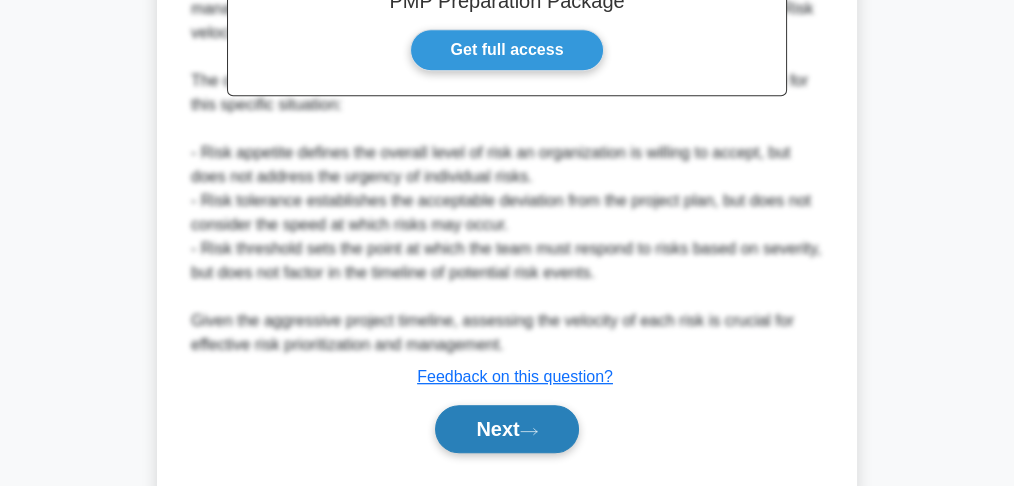 click on "Next" at bounding box center (506, 429) 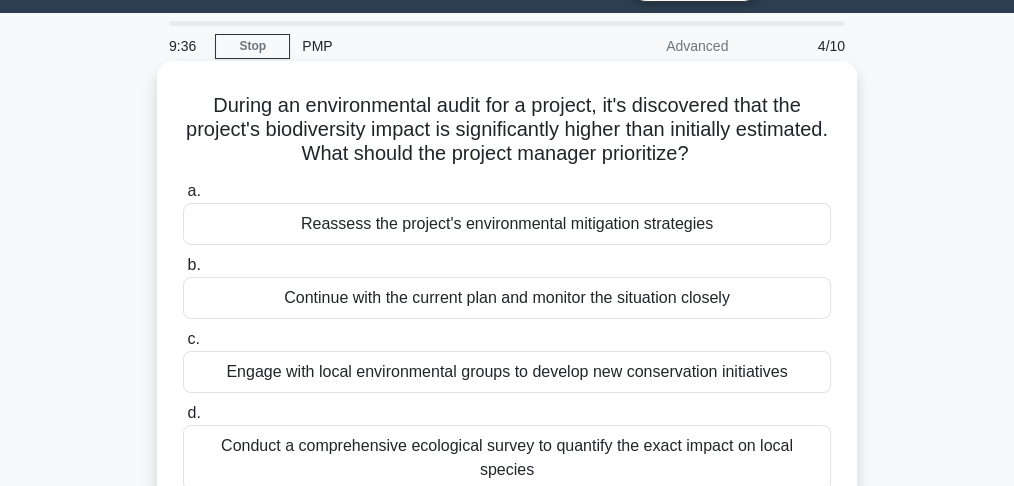 scroll, scrollTop: 200, scrollLeft: 0, axis: vertical 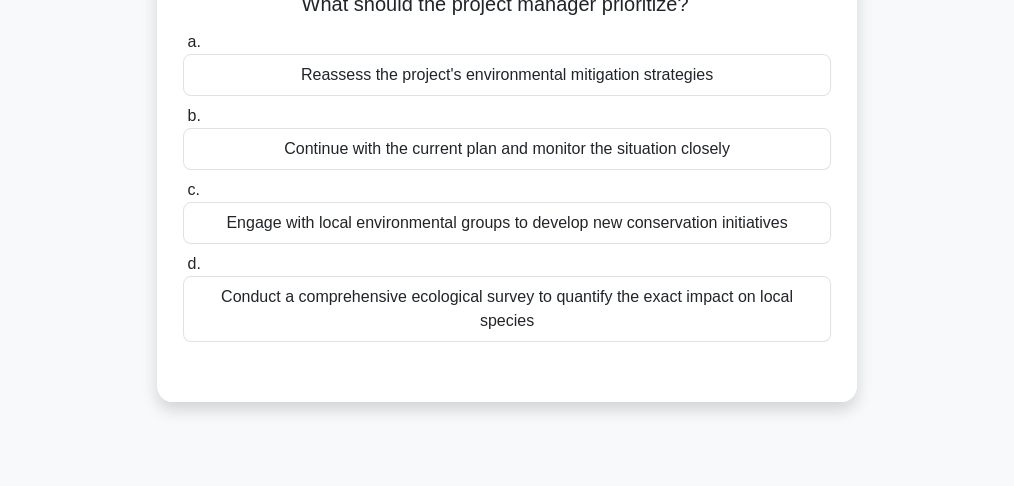 click on "Reassess the project's environmental mitigation strategies" at bounding box center (507, 75) 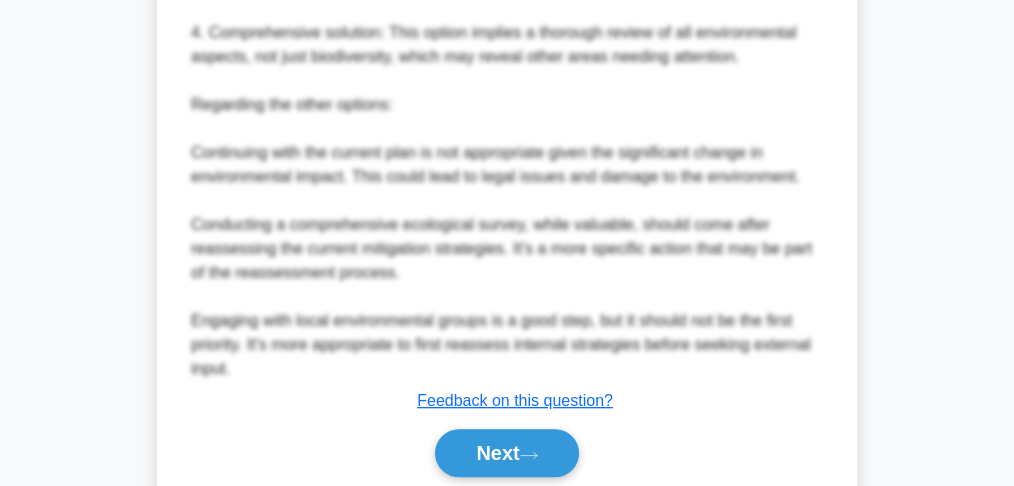 scroll, scrollTop: 981, scrollLeft: 0, axis: vertical 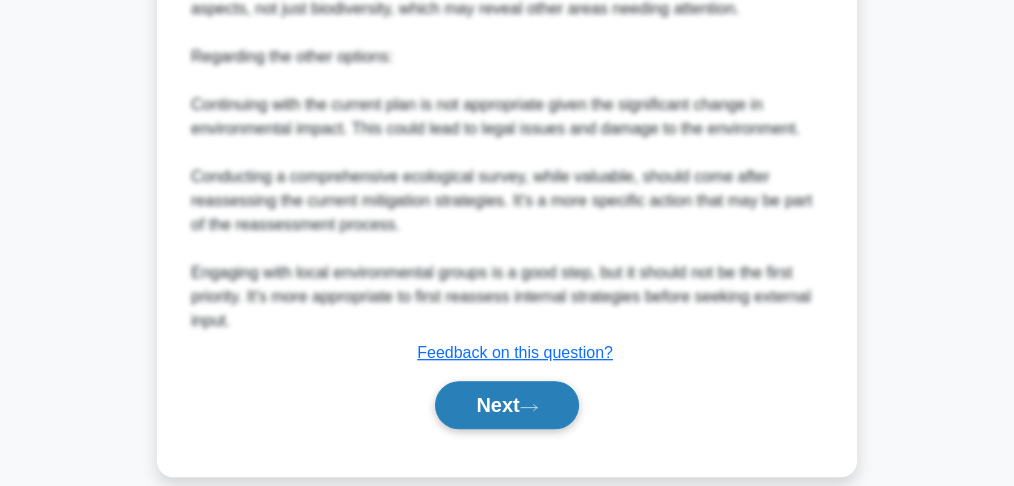 click on "Next" at bounding box center (506, 405) 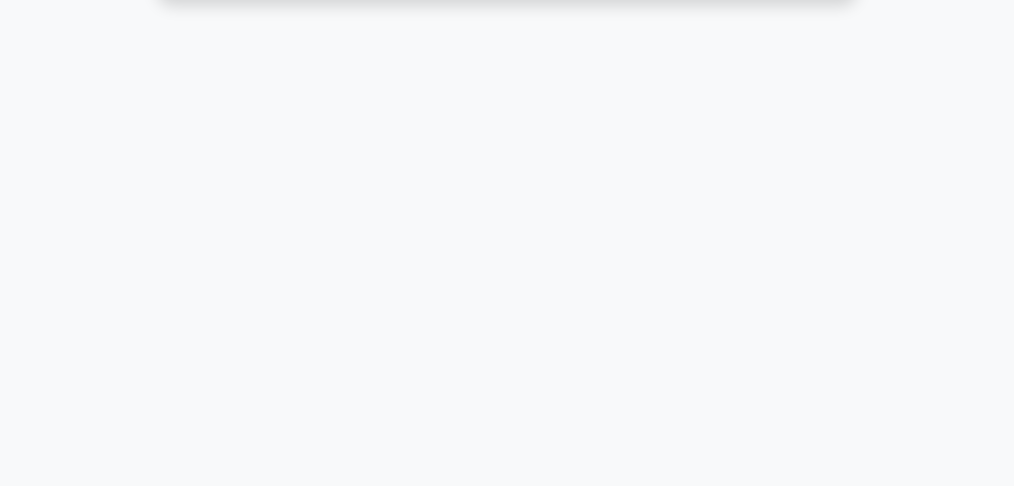 drag, startPoint x: 520, startPoint y: 347, endPoint x: 526, endPoint y: 337, distance: 11.661903 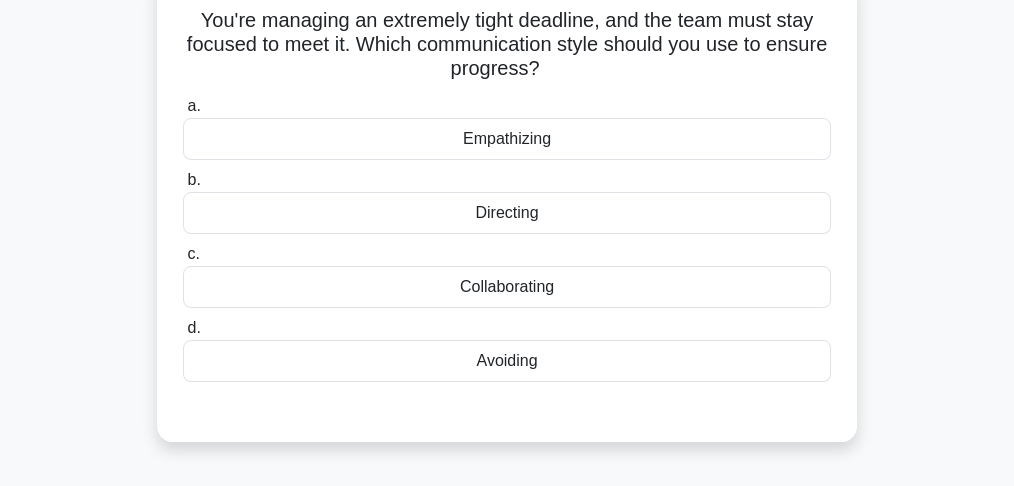 scroll, scrollTop: 200, scrollLeft: 0, axis: vertical 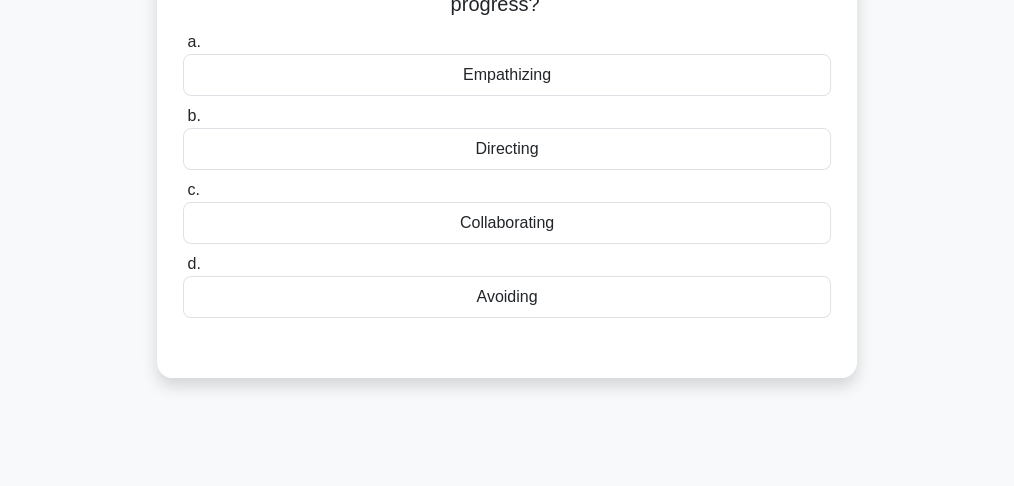 click on "Collaborating" at bounding box center (507, 223) 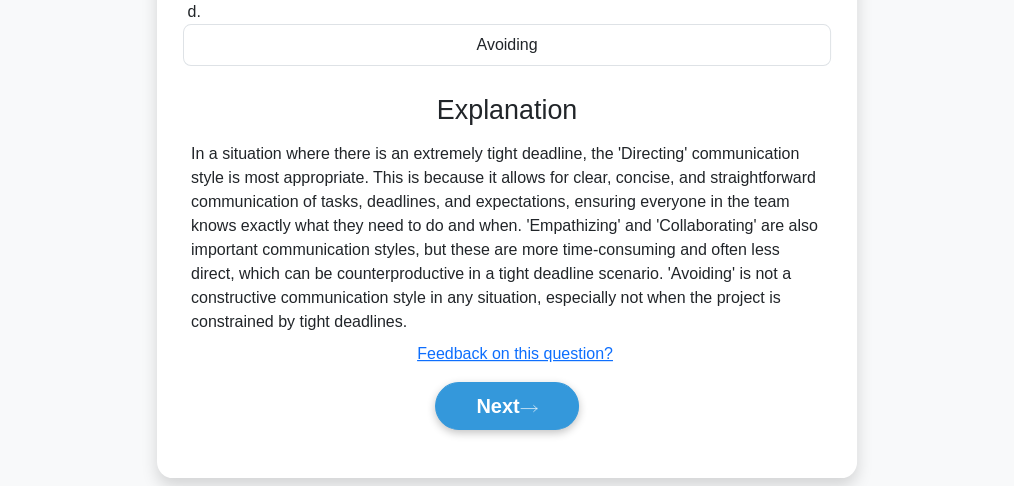 scroll, scrollTop: 594, scrollLeft: 0, axis: vertical 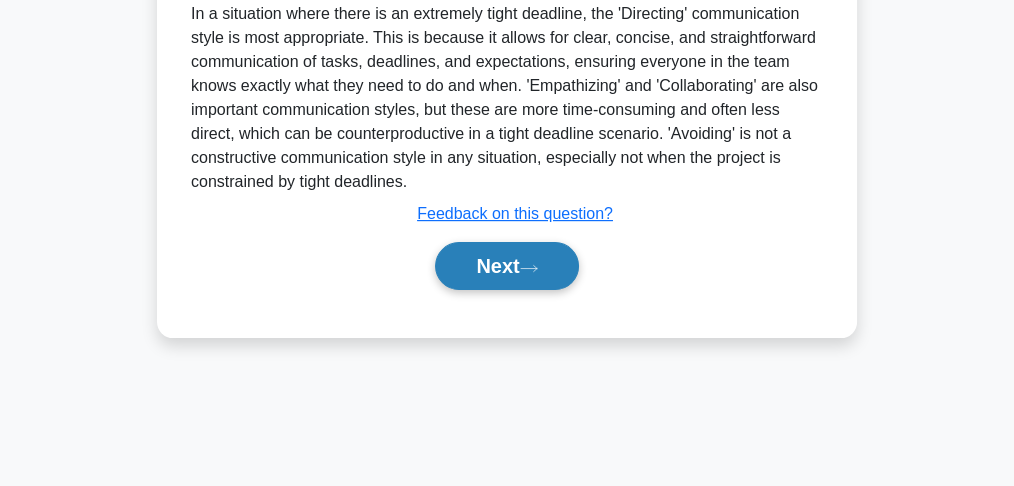 click on "Next" at bounding box center (506, 266) 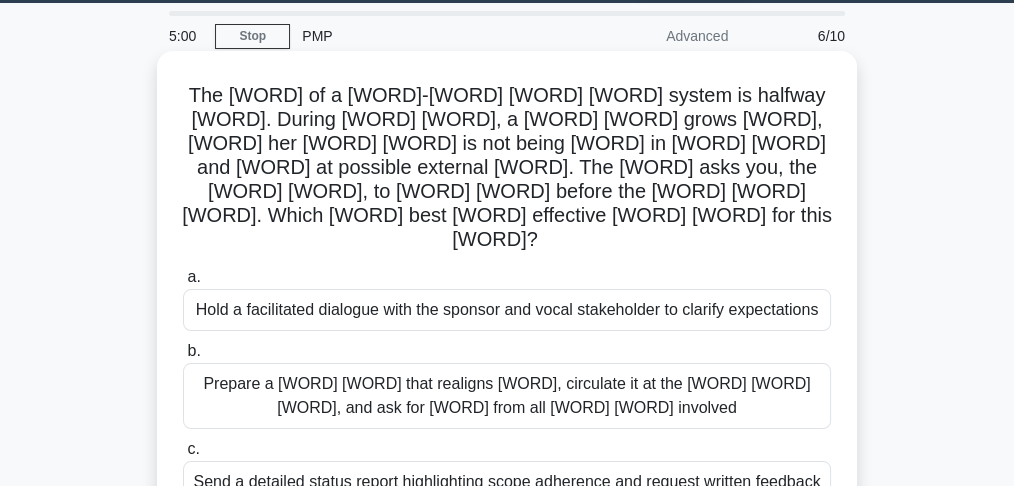 scroll, scrollTop: 60, scrollLeft: 0, axis: vertical 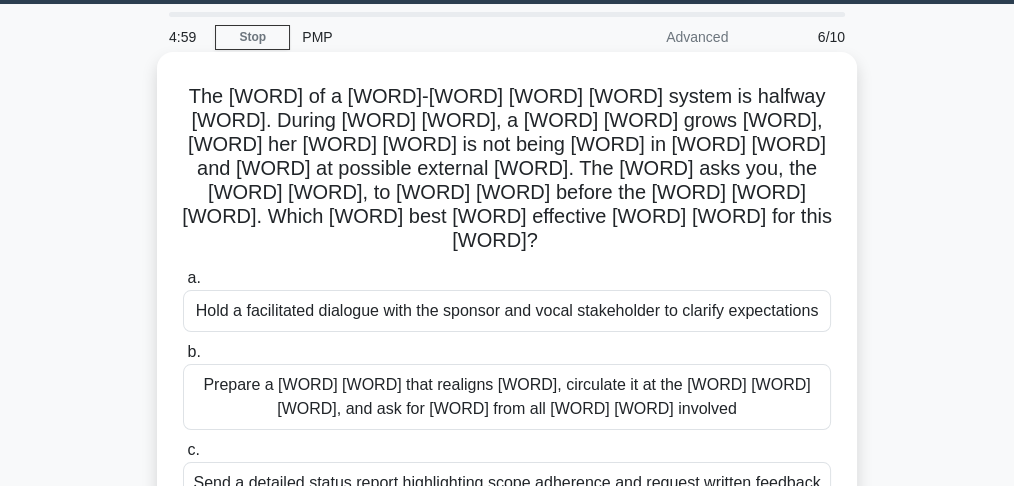 click on "Hold a facilitated dialogue with the sponsor and vocal stakeholder to clarify expectations" at bounding box center (507, 311) 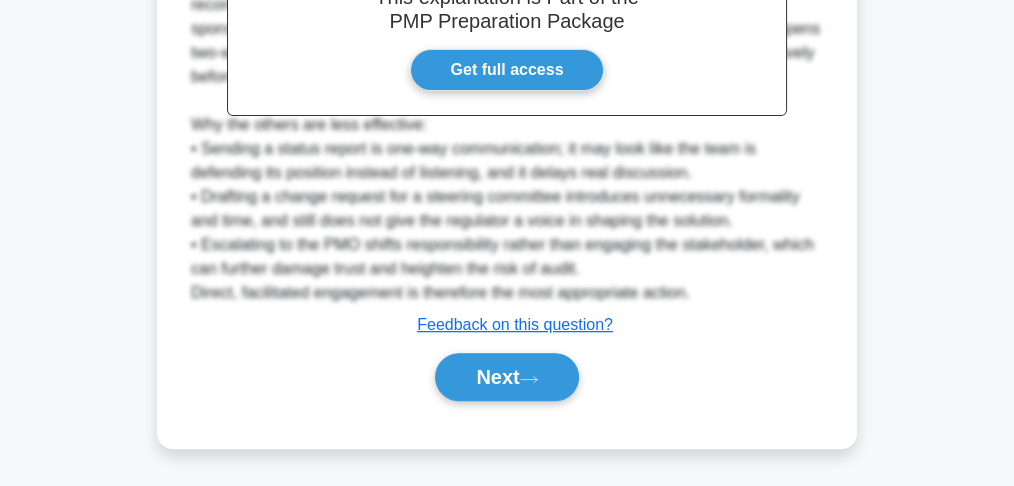 scroll, scrollTop: 813, scrollLeft: 0, axis: vertical 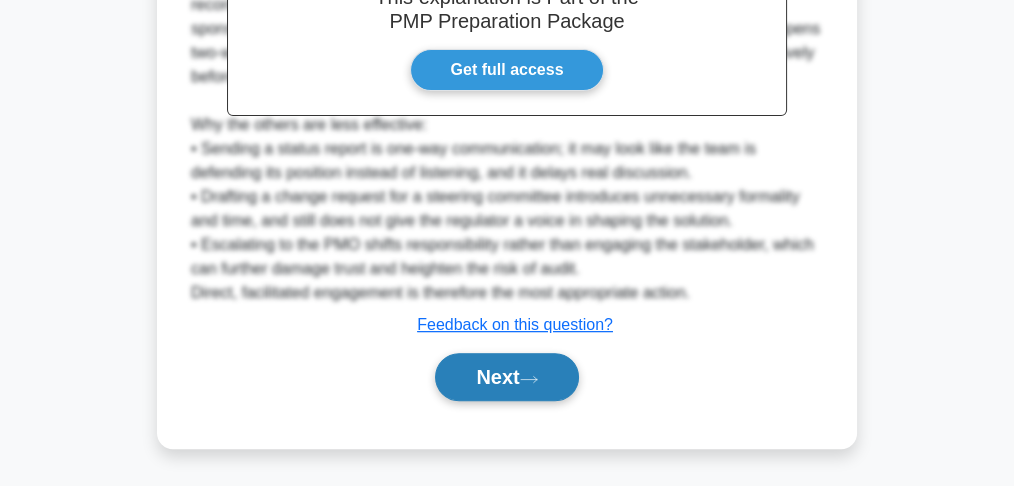 click on "Next" at bounding box center (506, 377) 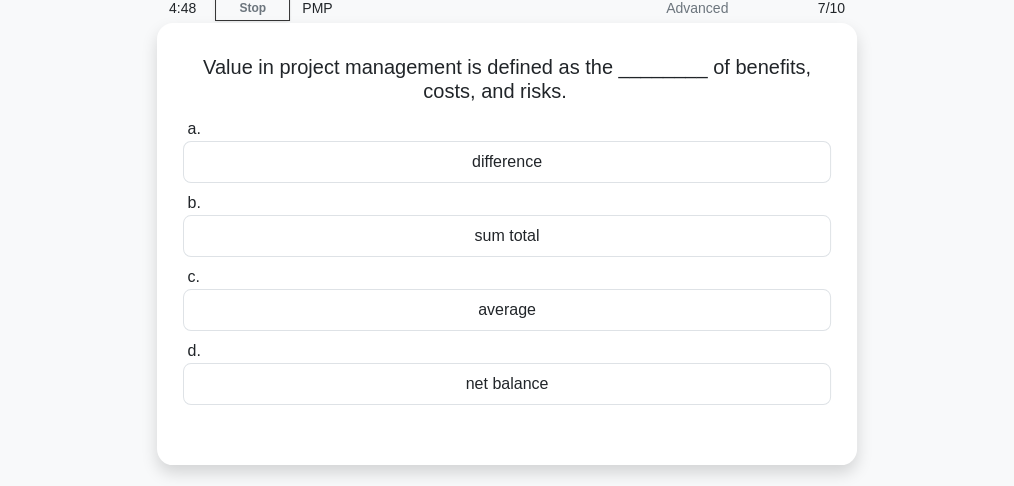 scroll, scrollTop: 66, scrollLeft: 0, axis: vertical 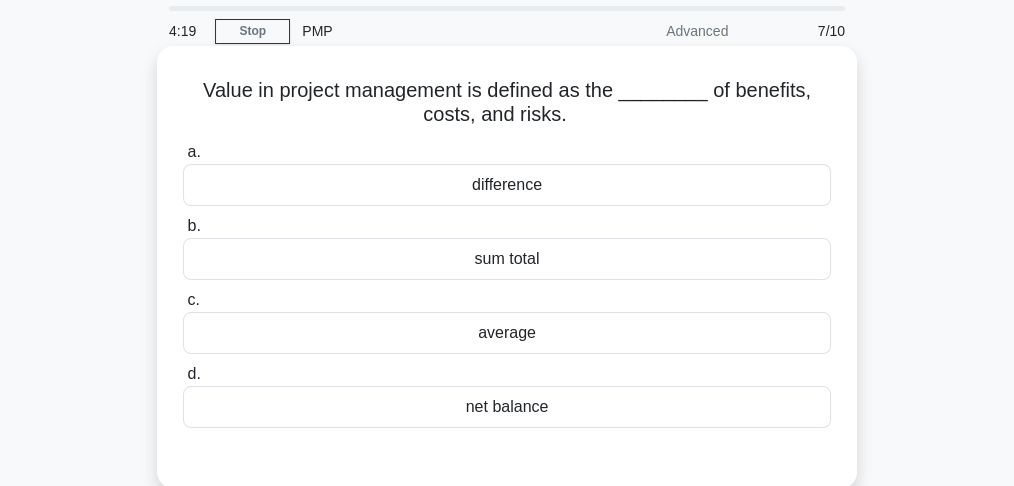 click on "sum total" at bounding box center [507, 259] 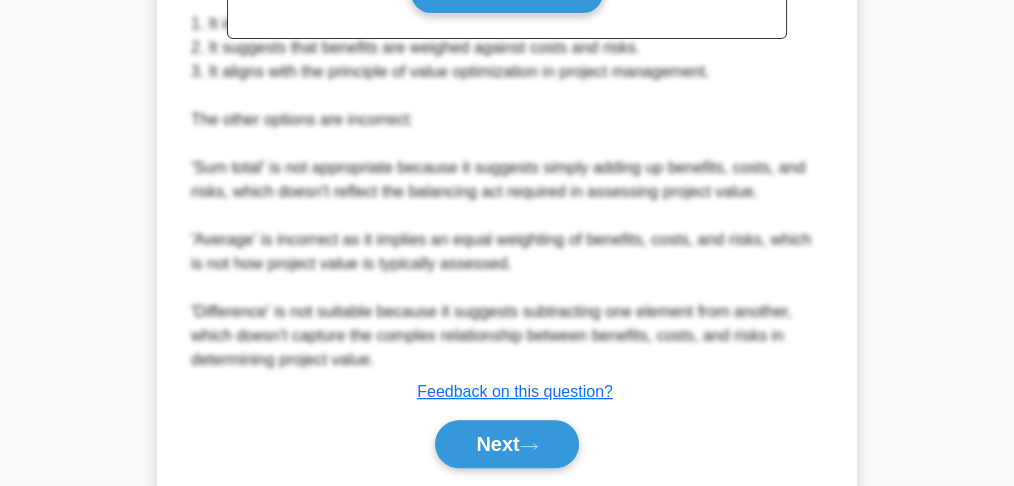 scroll, scrollTop: 792, scrollLeft: 0, axis: vertical 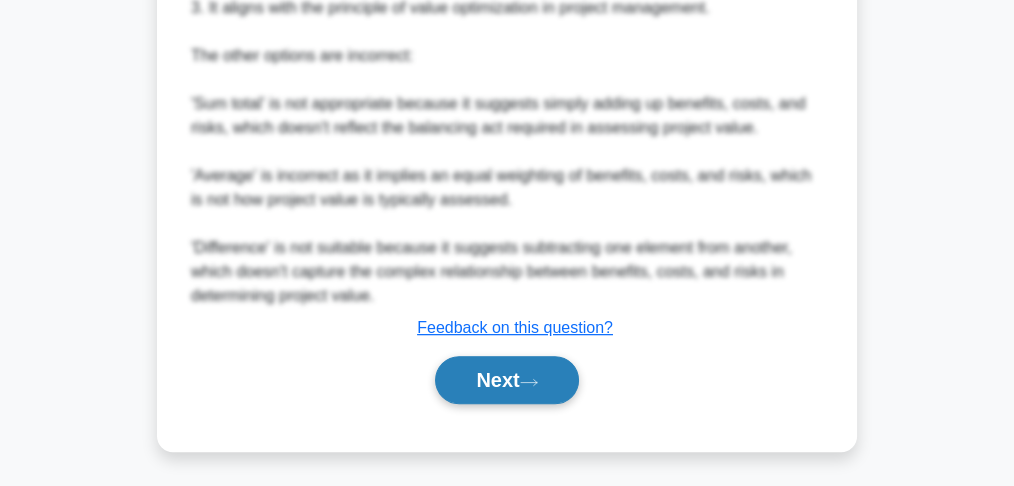 click on "Next" at bounding box center [506, 380] 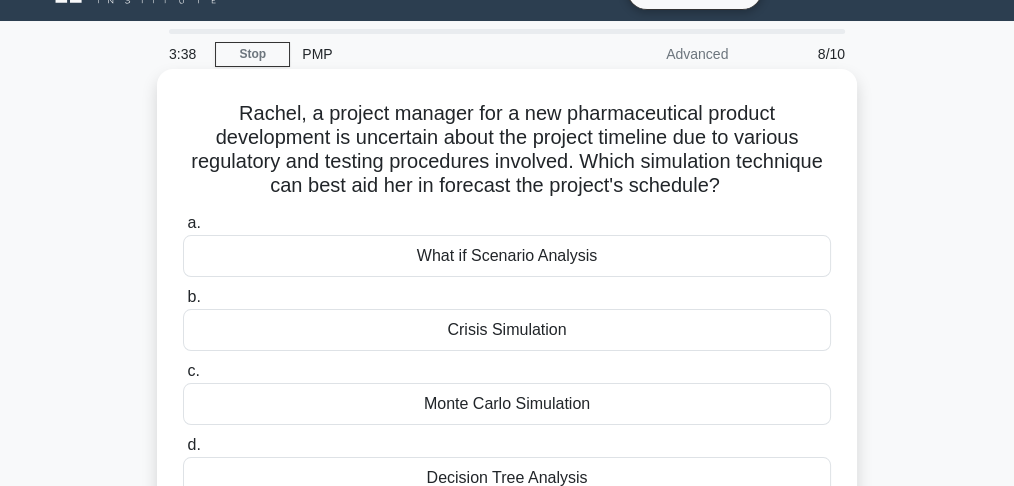 scroll, scrollTop: 133, scrollLeft: 0, axis: vertical 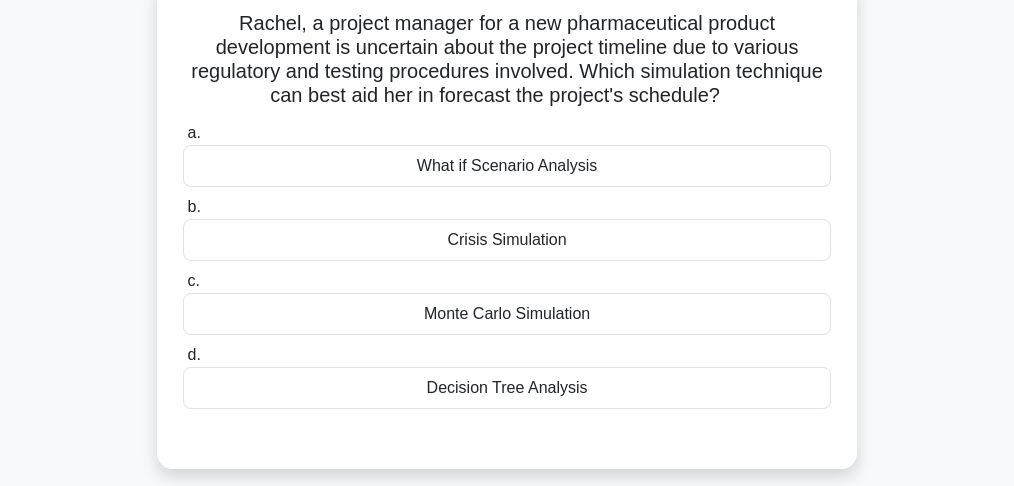 click on "Monte Carlo Simulation" at bounding box center [507, 314] 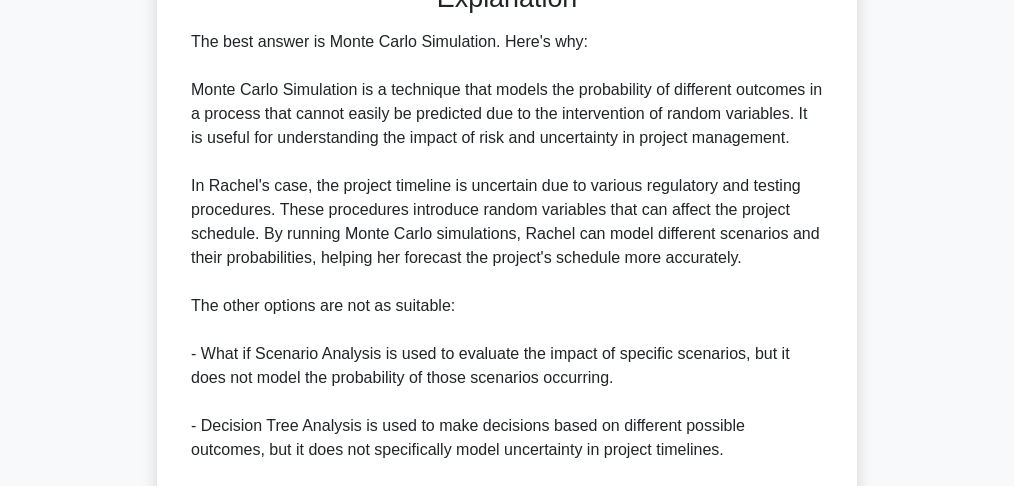 scroll, scrollTop: 600, scrollLeft: 0, axis: vertical 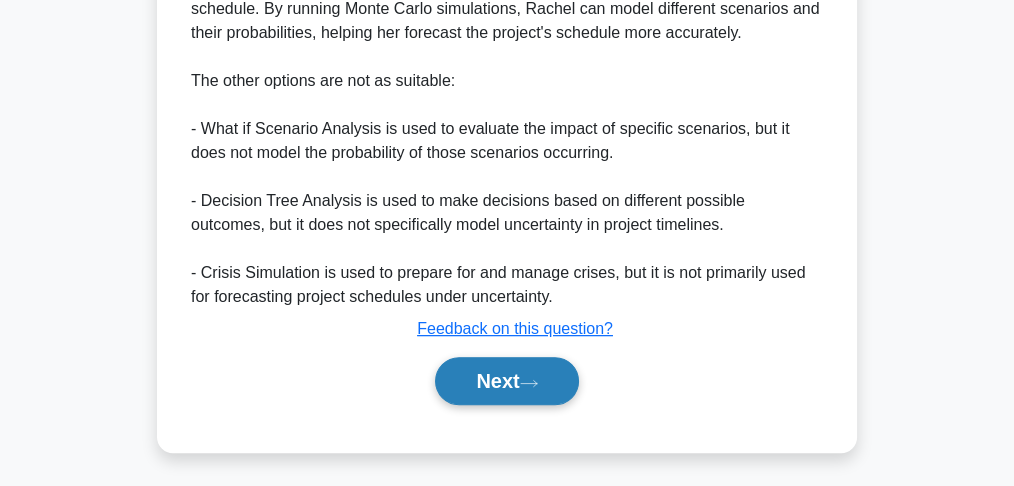 click on "Next" at bounding box center [506, 381] 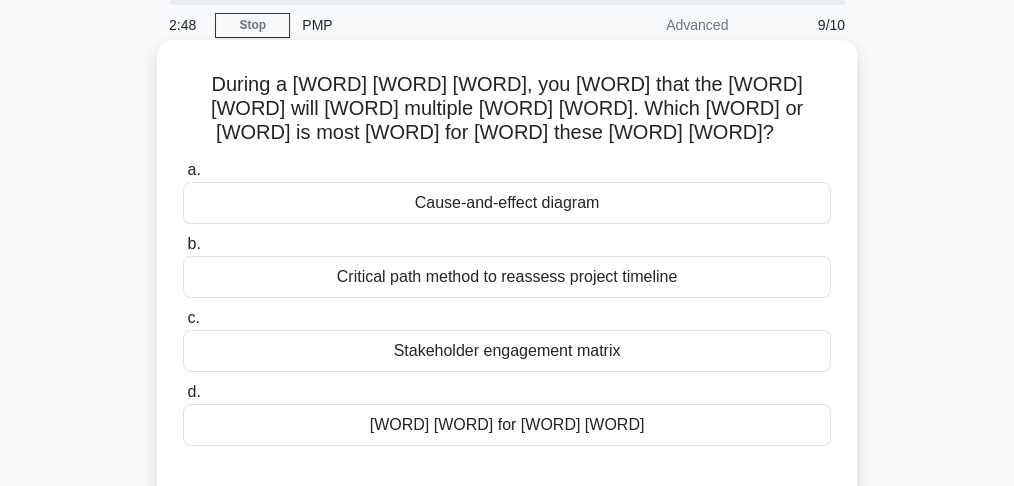 scroll, scrollTop: 133, scrollLeft: 0, axis: vertical 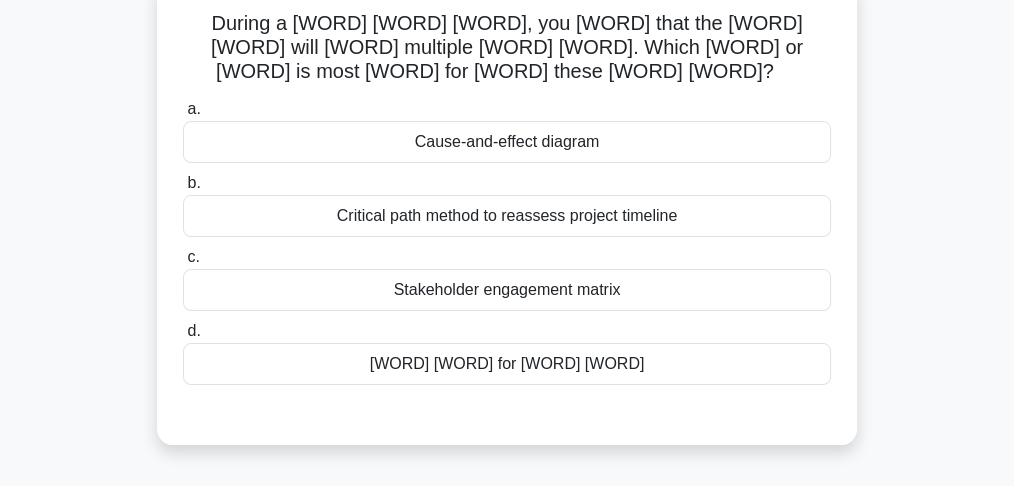 click on "Cause-and-effect diagram" at bounding box center (507, 142) 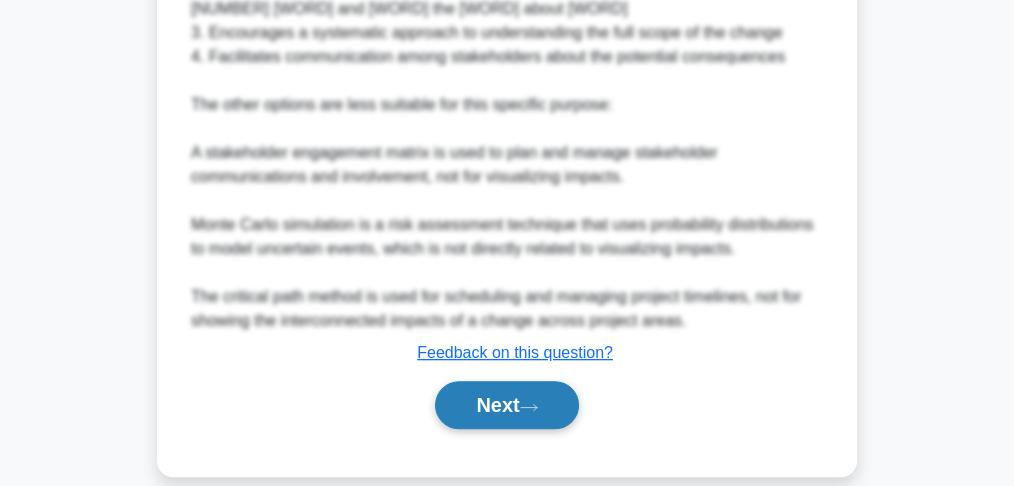 click on "Next" at bounding box center [506, 405] 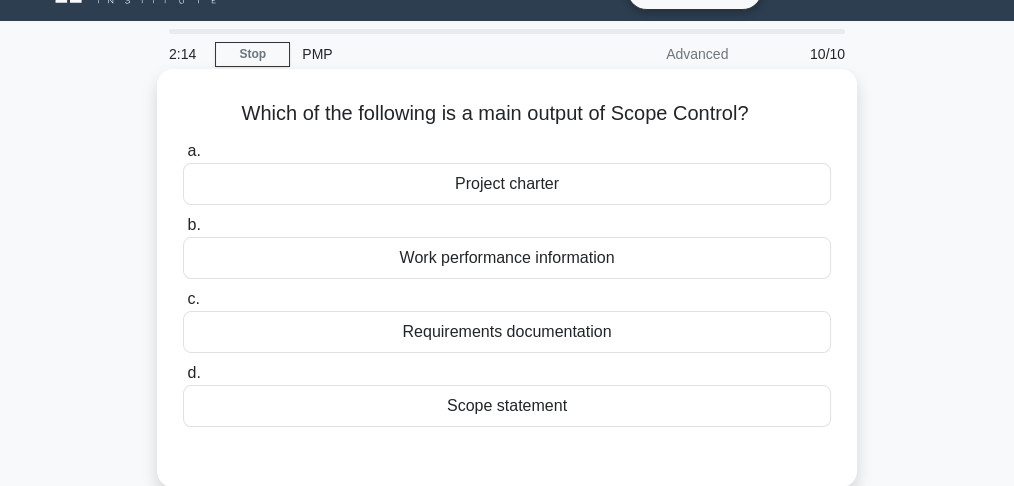 scroll, scrollTop: 66, scrollLeft: 0, axis: vertical 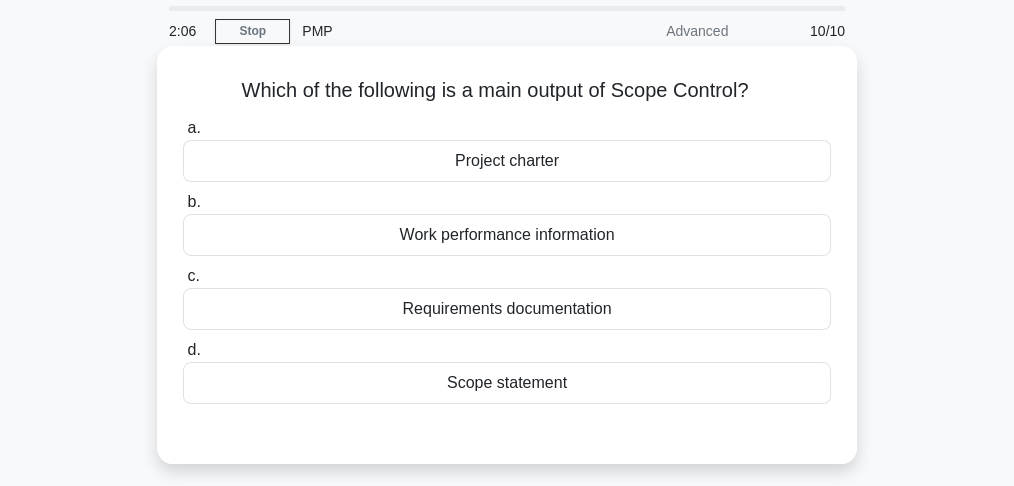 click on "Work performance information" at bounding box center [507, 235] 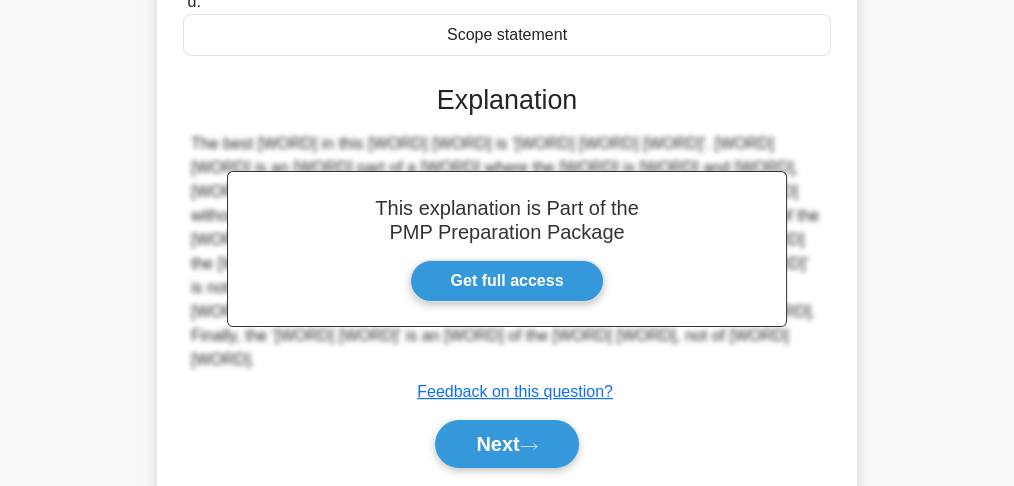 scroll, scrollTop: 533, scrollLeft: 0, axis: vertical 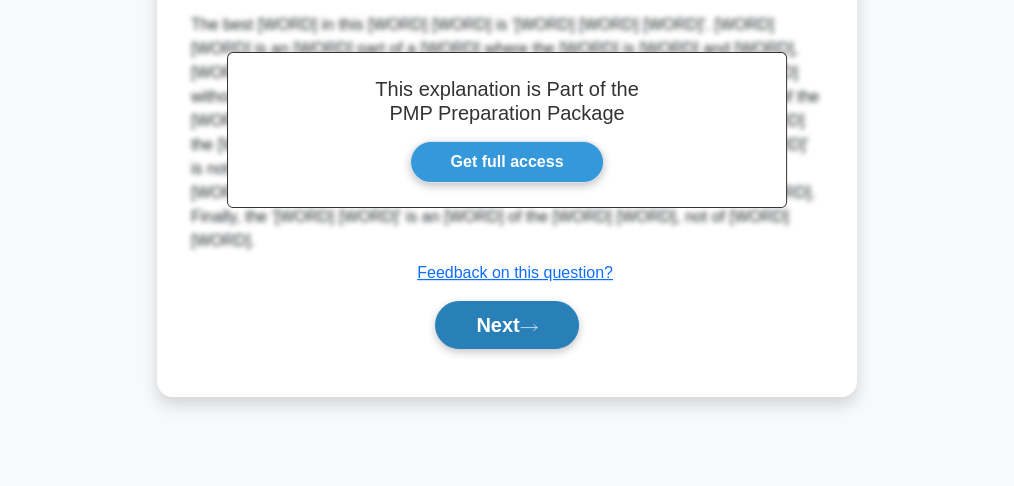 click on "Next" at bounding box center [506, 325] 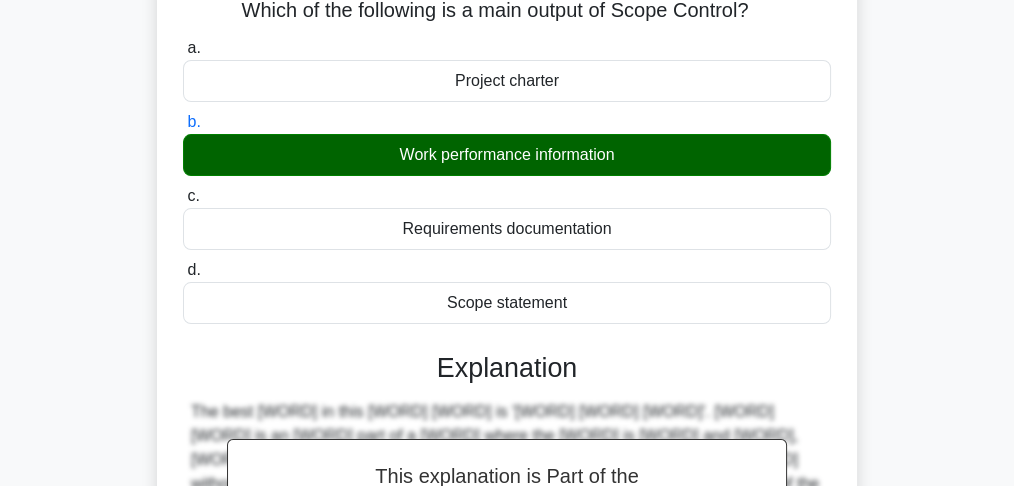 scroll, scrollTop: 133, scrollLeft: 0, axis: vertical 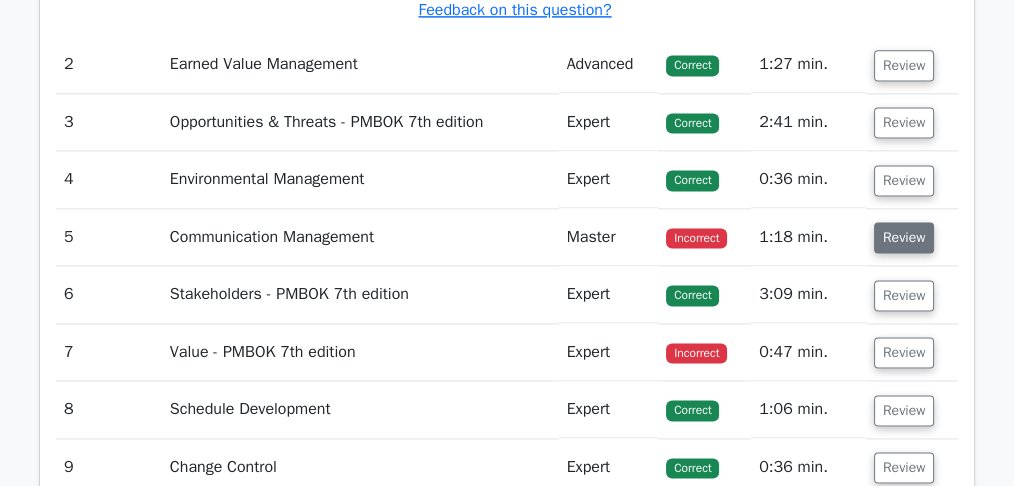 click on "Review" at bounding box center [904, 237] 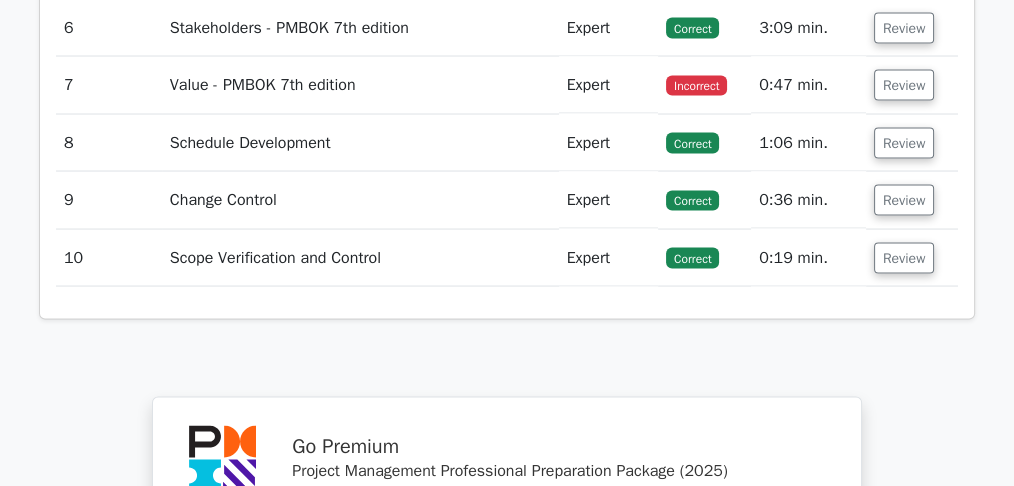 scroll, scrollTop: 3733, scrollLeft: 0, axis: vertical 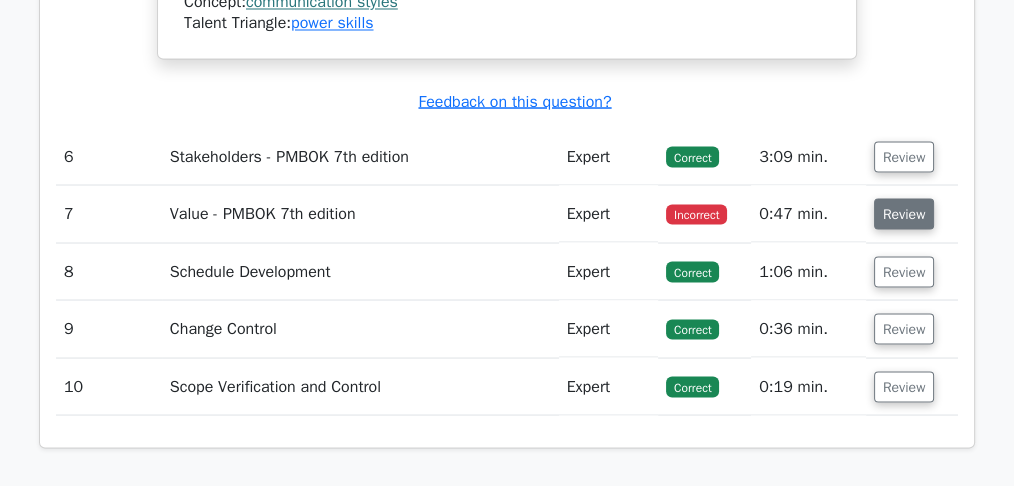 click on "Review" at bounding box center [904, 213] 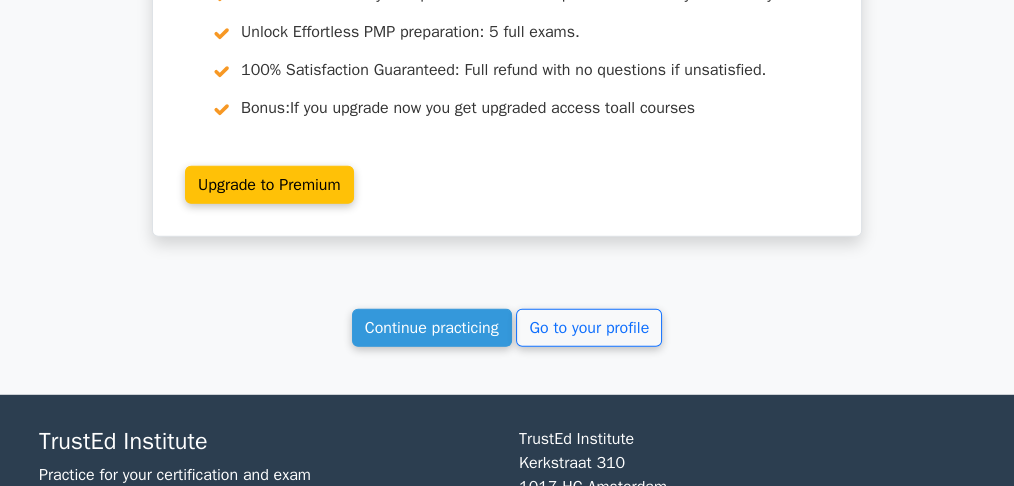 scroll, scrollTop: 5662, scrollLeft: 0, axis: vertical 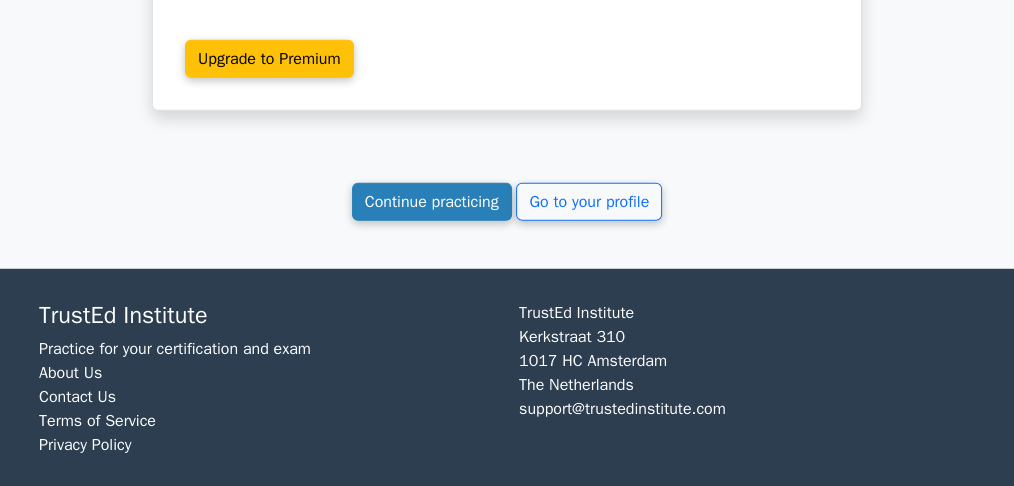 click on "Continue practicing" at bounding box center [432, 202] 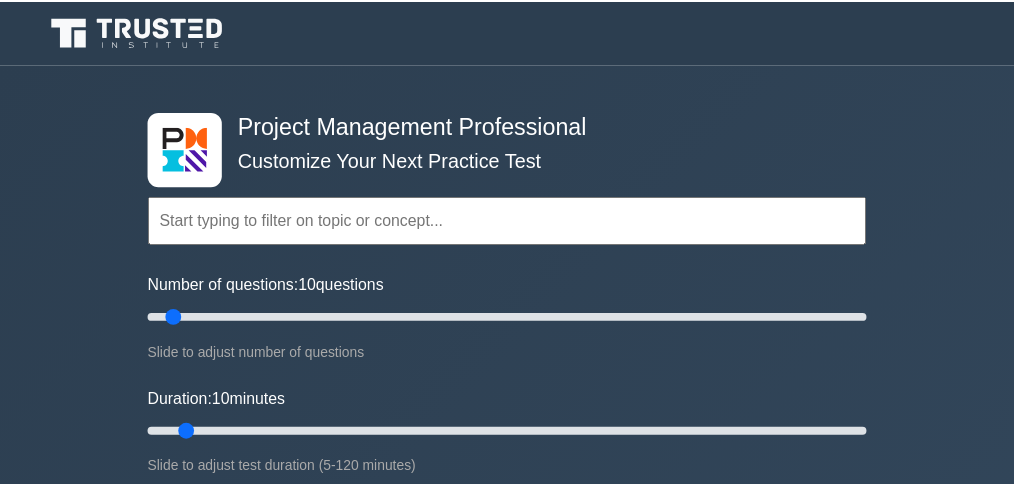 scroll, scrollTop: 0, scrollLeft: 0, axis: both 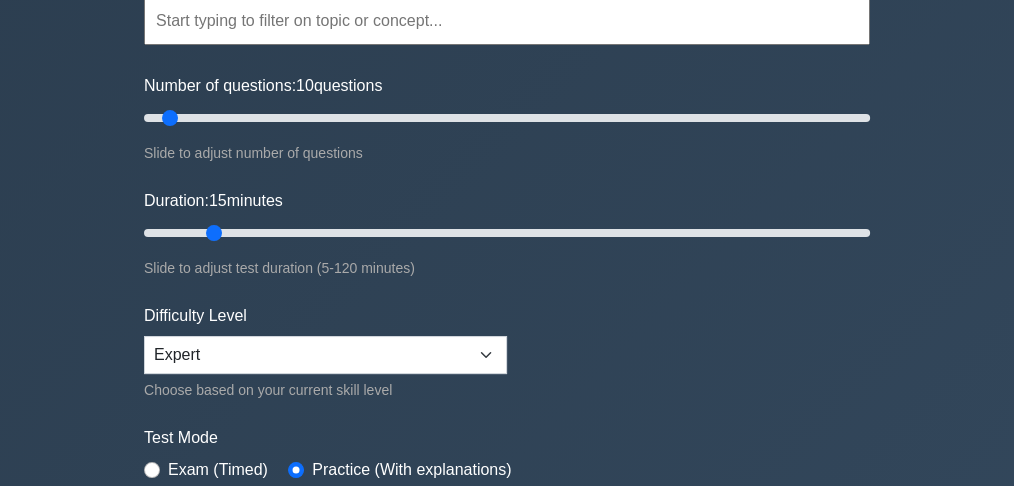 drag, startPoint x: 186, startPoint y: 231, endPoint x: 199, endPoint y: 235, distance: 13.601471 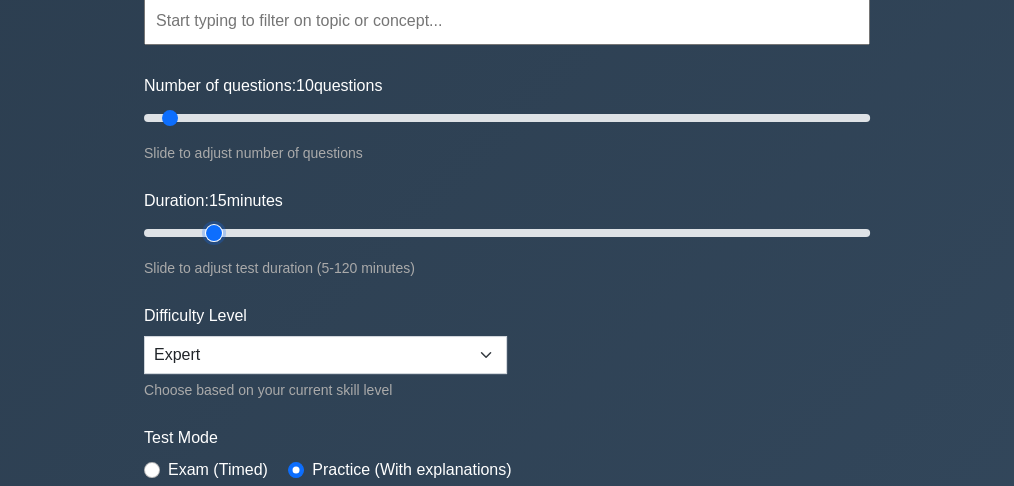type on "15" 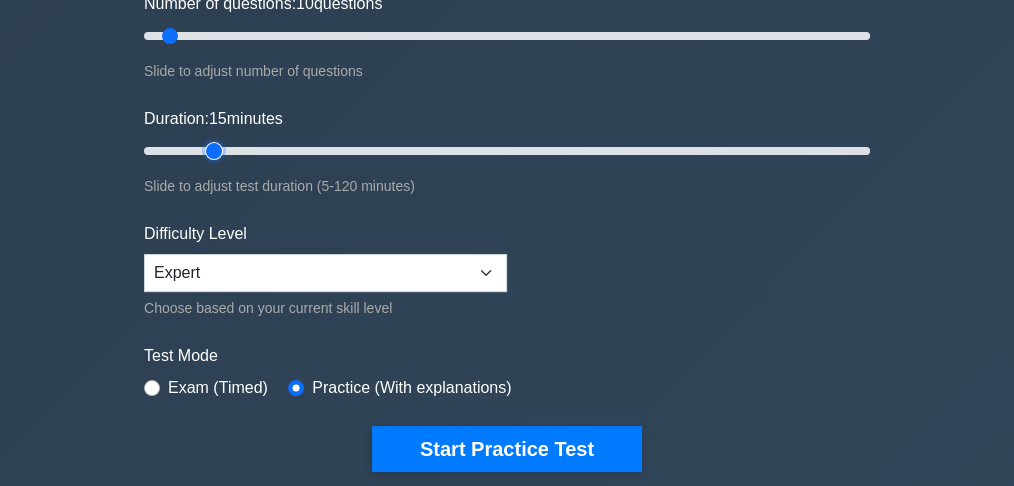 scroll, scrollTop: 533, scrollLeft: 0, axis: vertical 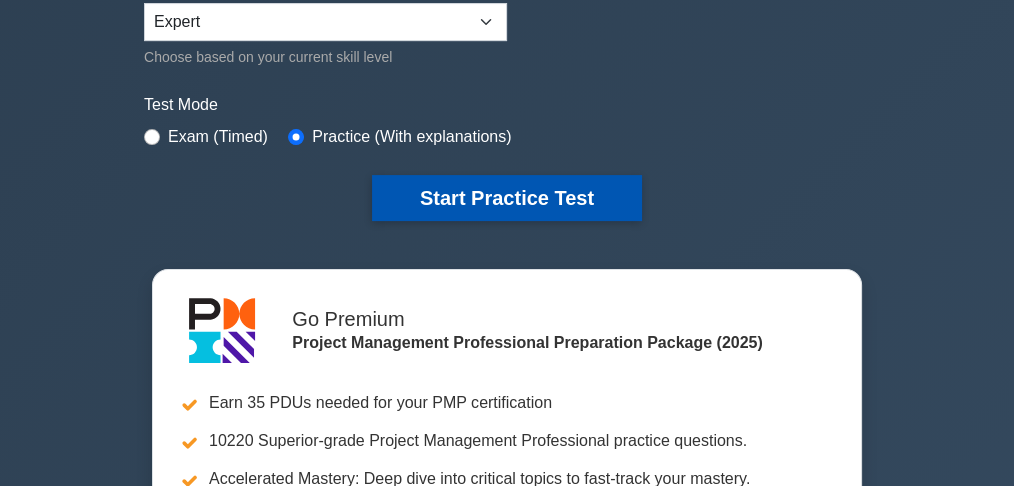 click on "Start Practice Test" at bounding box center (507, 198) 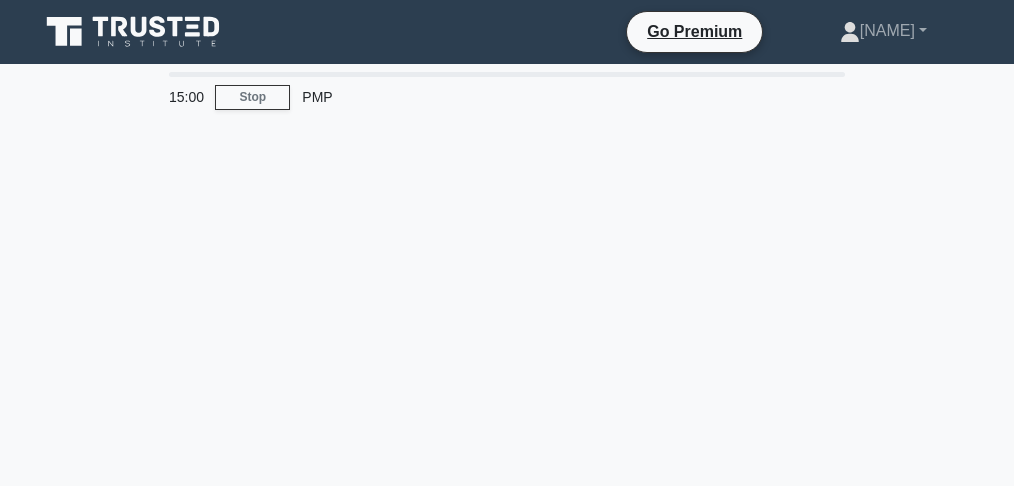 scroll, scrollTop: 0, scrollLeft: 0, axis: both 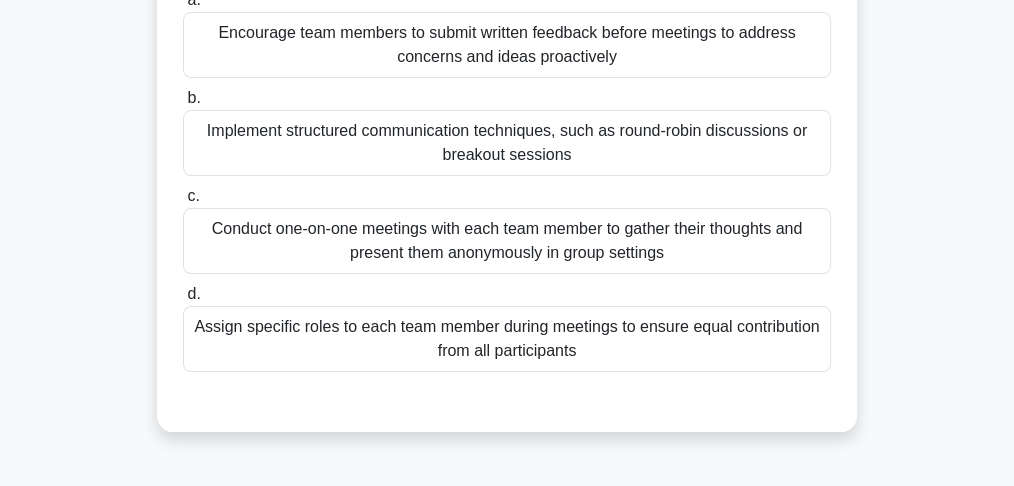 click on "Assign specific roles to each team member during meetings to ensure equal contribution from all participants" at bounding box center (507, 339) 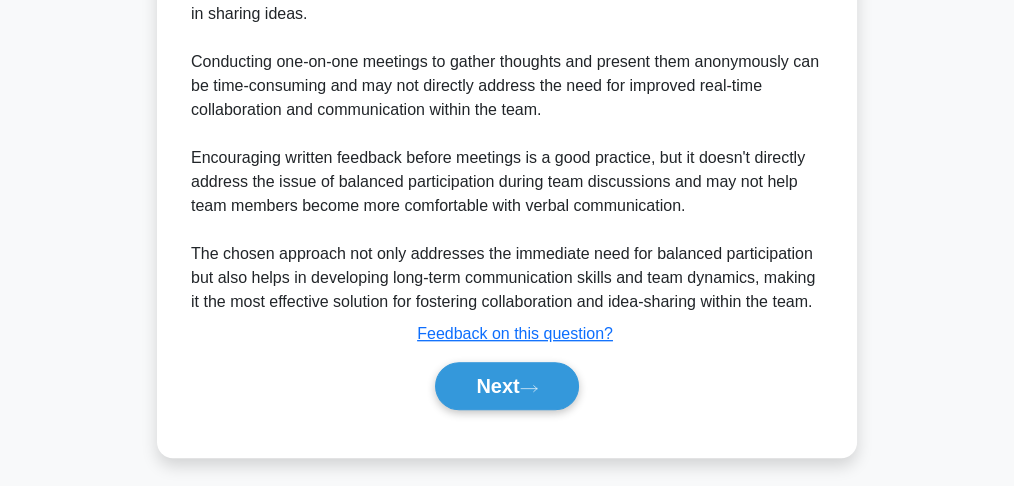 scroll, scrollTop: 1128, scrollLeft: 0, axis: vertical 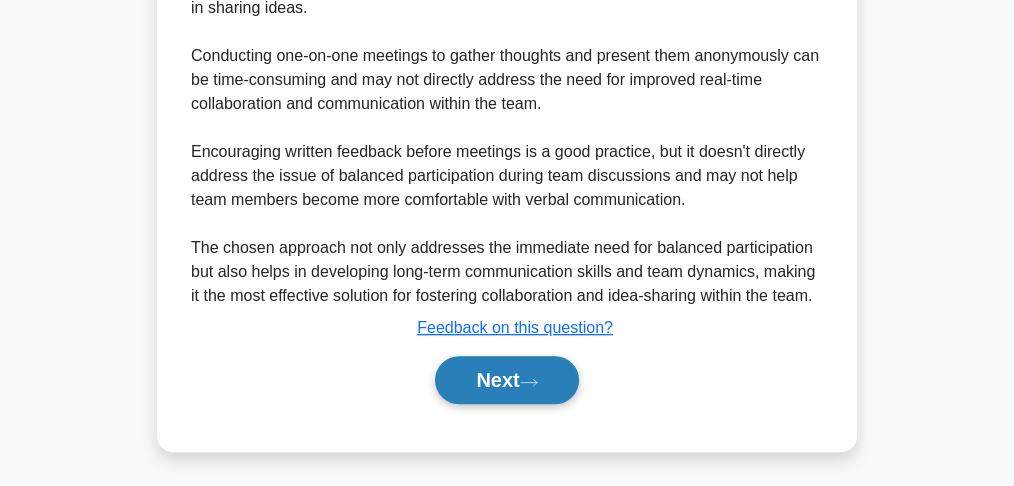 click on "Next" at bounding box center [506, 380] 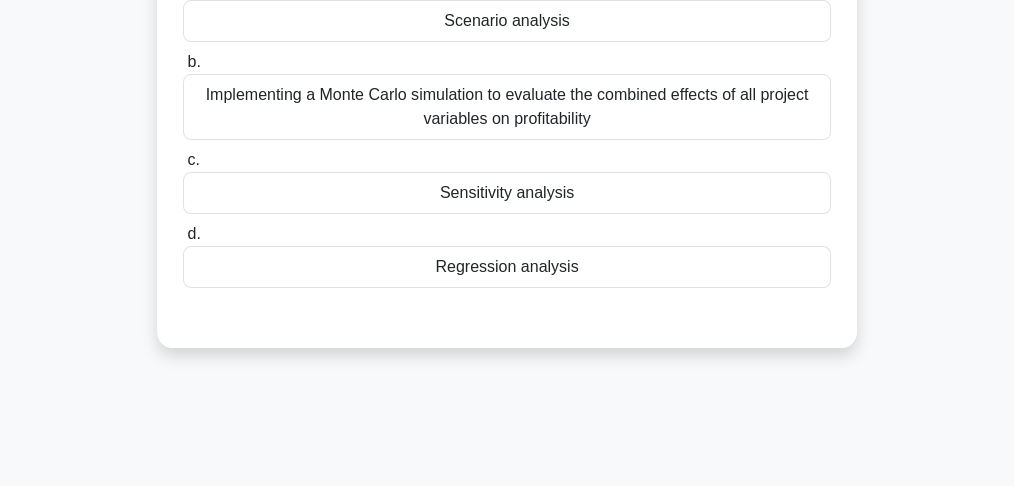 scroll, scrollTop: 327, scrollLeft: 0, axis: vertical 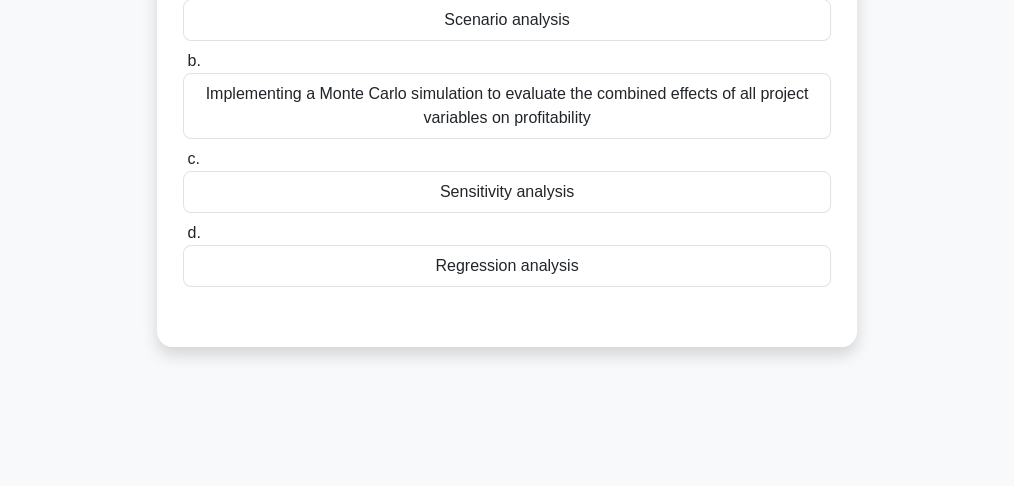 click on "Sensitivity analysis" at bounding box center (507, 192) 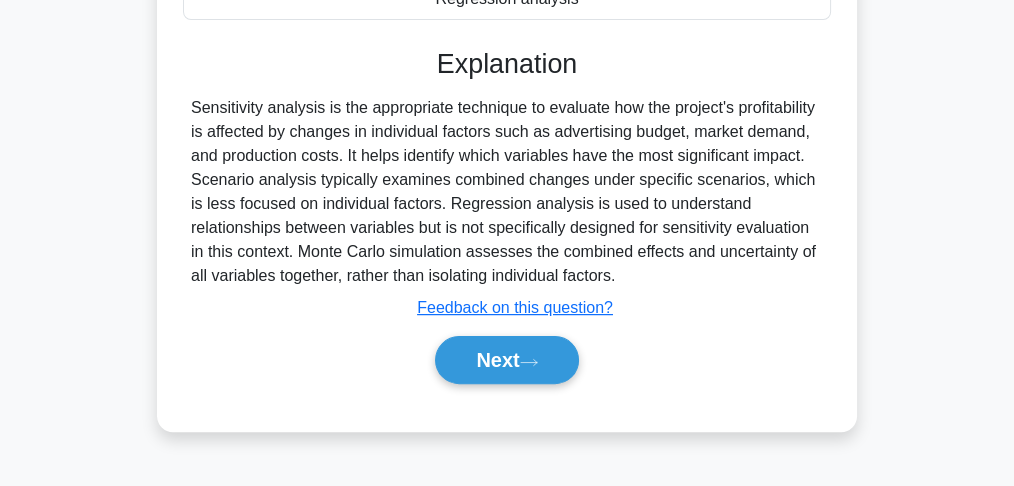scroll, scrollTop: 597, scrollLeft: 0, axis: vertical 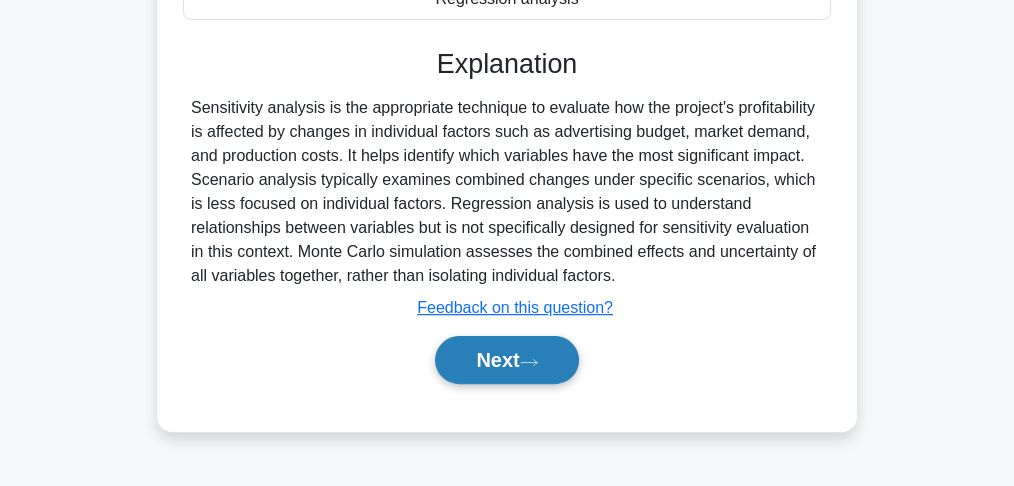 click on "Next" at bounding box center (506, 360) 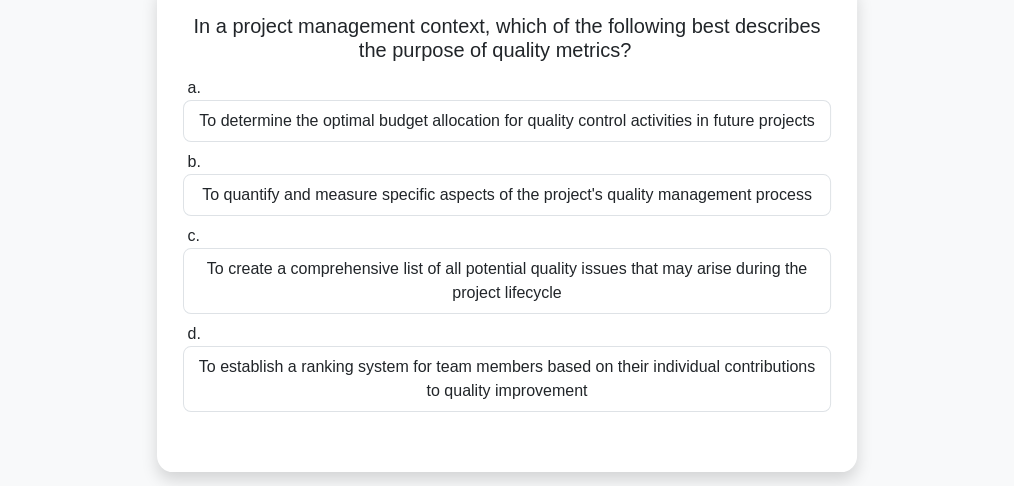 scroll, scrollTop: 127, scrollLeft: 0, axis: vertical 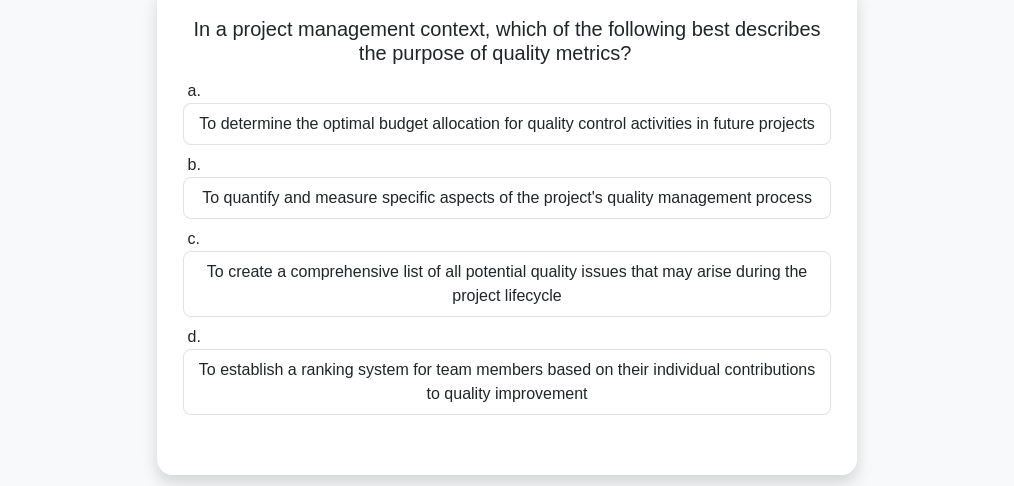 click on "To quantify and measure specific aspects of the project's quality management process" at bounding box center (507, 198) 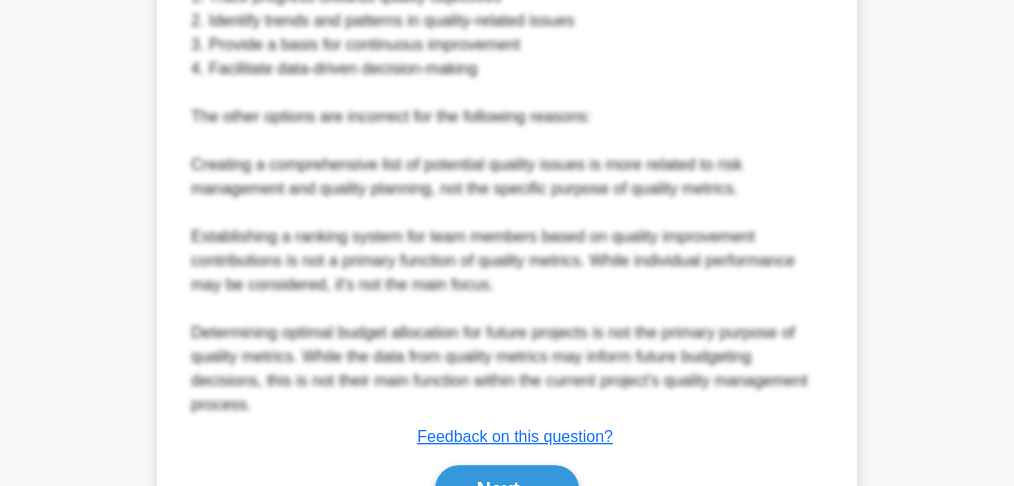 scroll, scrollTop: 1005, scrollLeft: 0, axis: vertical 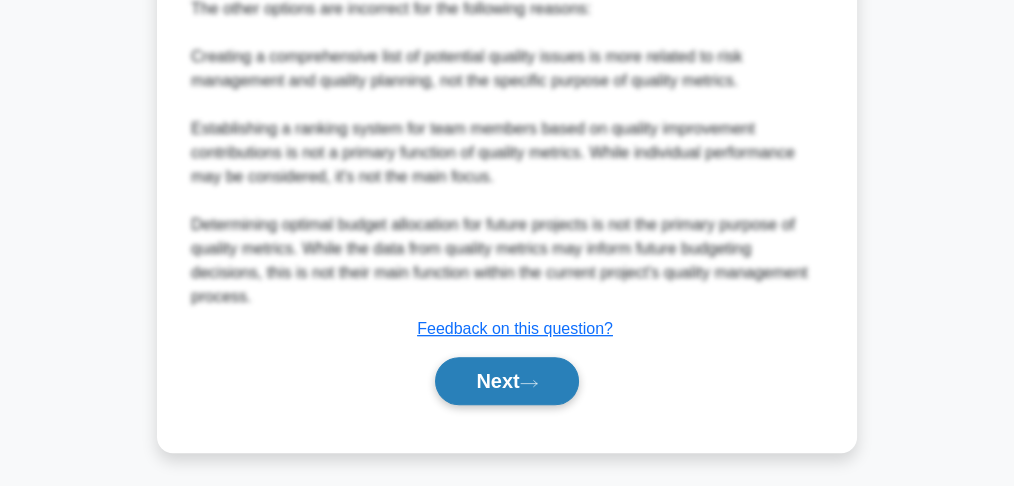click on "Next" at bounding box center [506, 381] 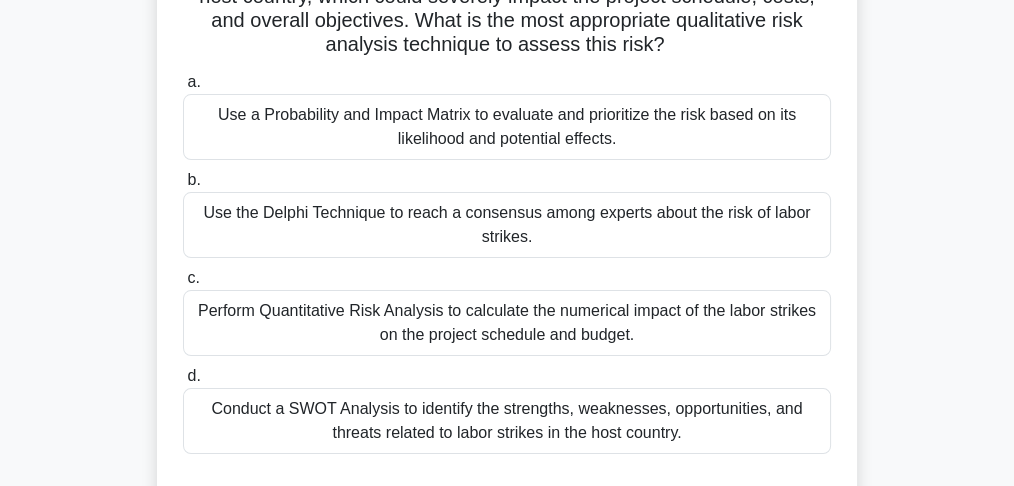 scroll, scrollTop: 221, scrollLeft: 0, axis: vertical 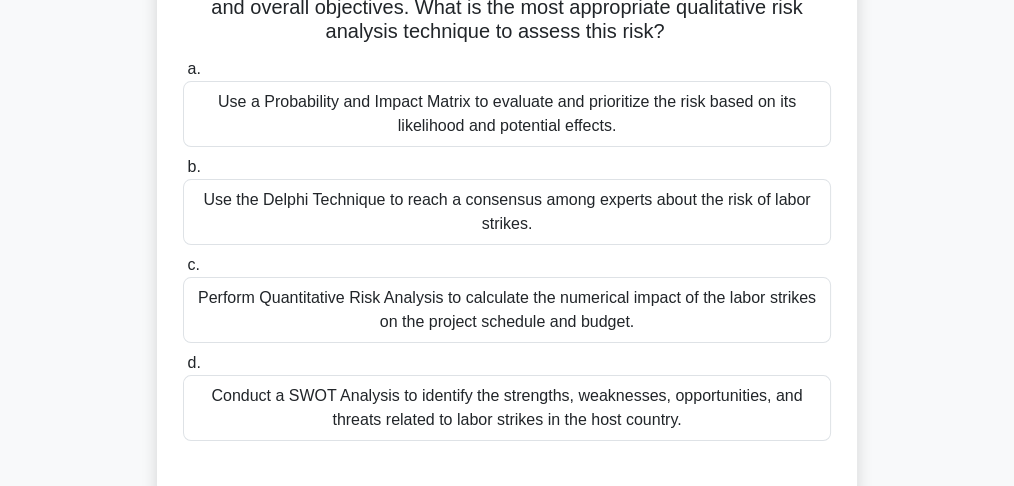 click on "Use a Probability and Impact Matrix to evaluate and prioritize the risk based on its likelihood and potential effects." at bounding box center (507, 114) 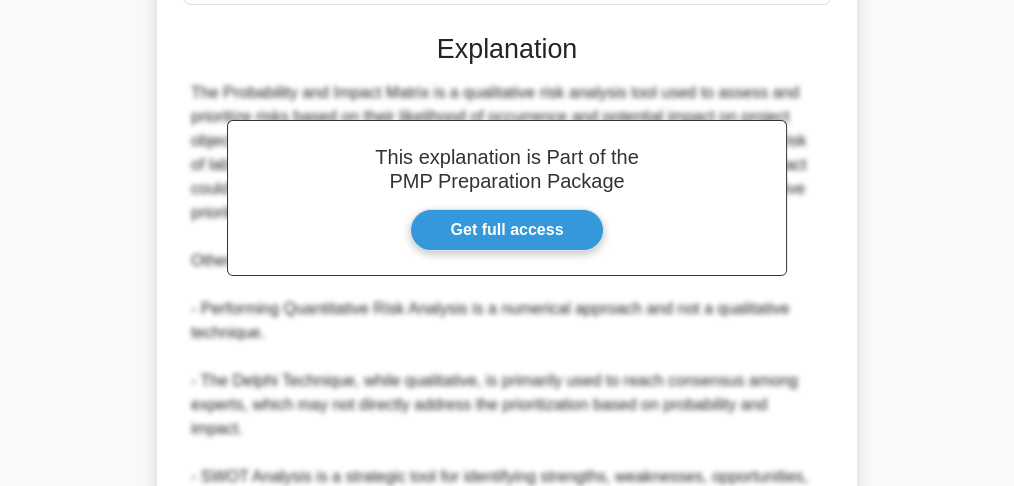 scroll, scrollTop: 821, scrollLeft: 0, axis: vertical 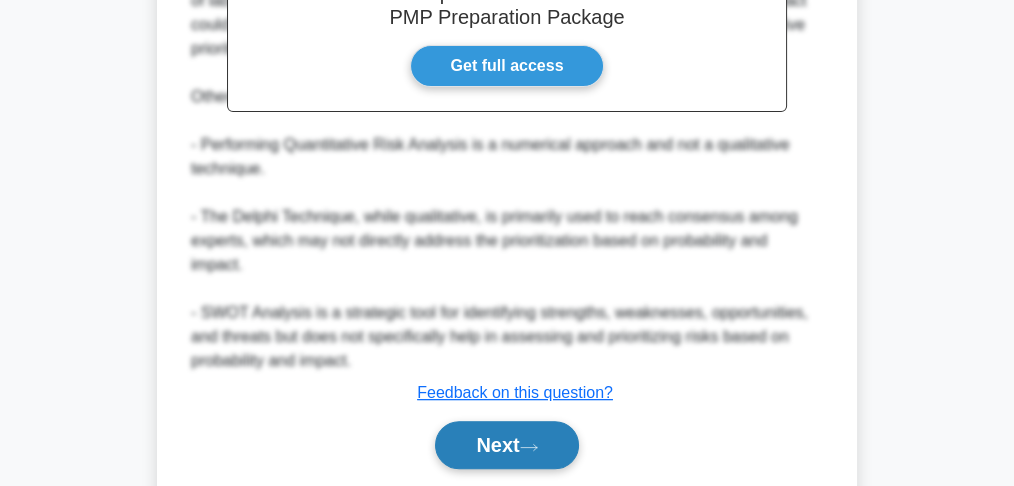 click on "Next" at bounding box center (506, 445) 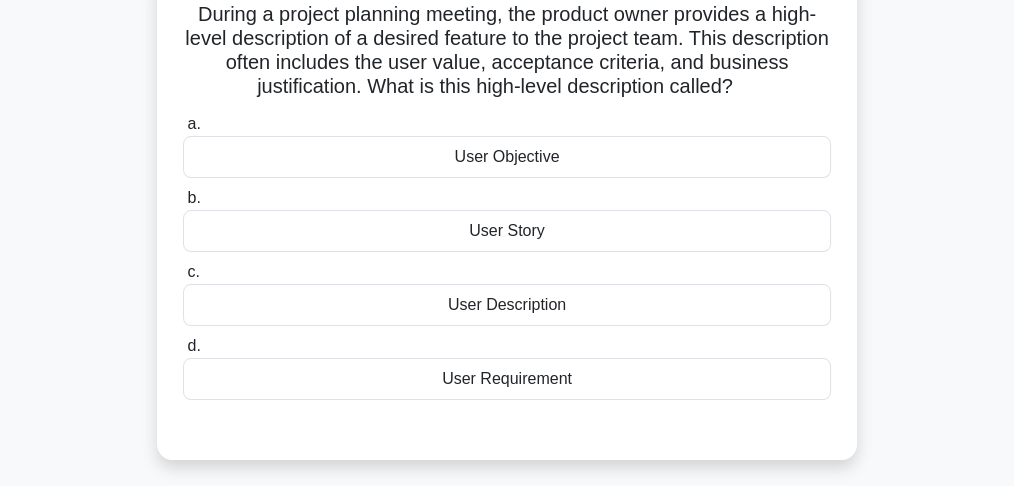 scroll, scrollTop: 165, scrollLeft: 0, axis: vertical 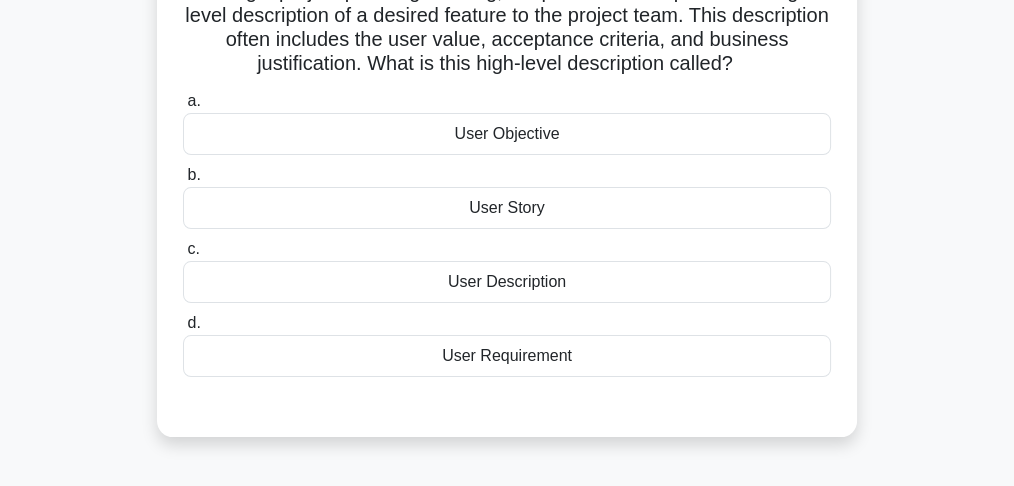click on "User Story" at bounding box center (507, 208) 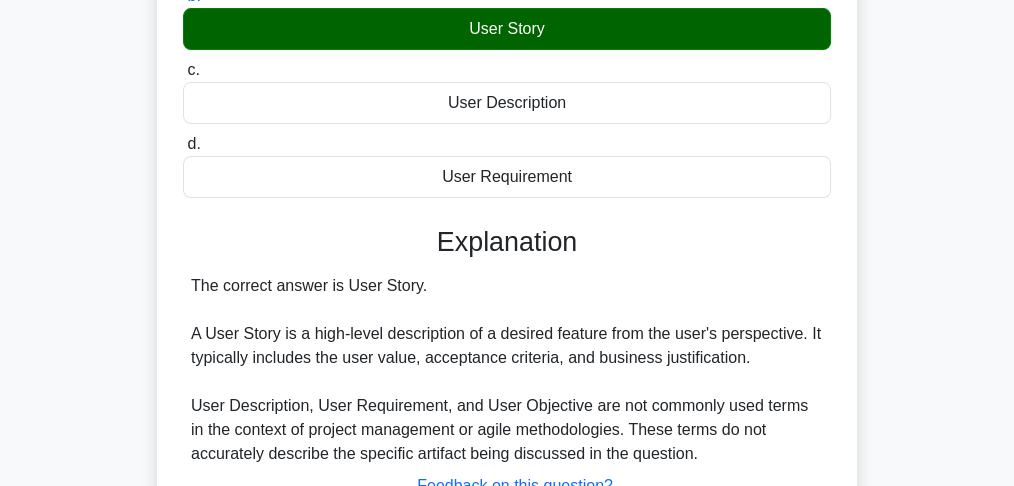scroll, scrollTop: 432, scrollLeft: 0, axis: vertical 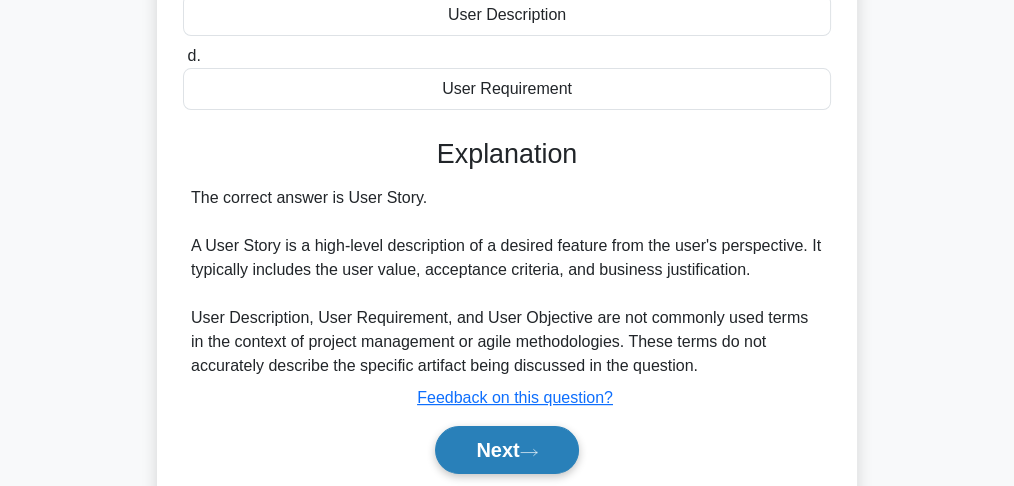 click on "Next" at bounding box center [506, 450] 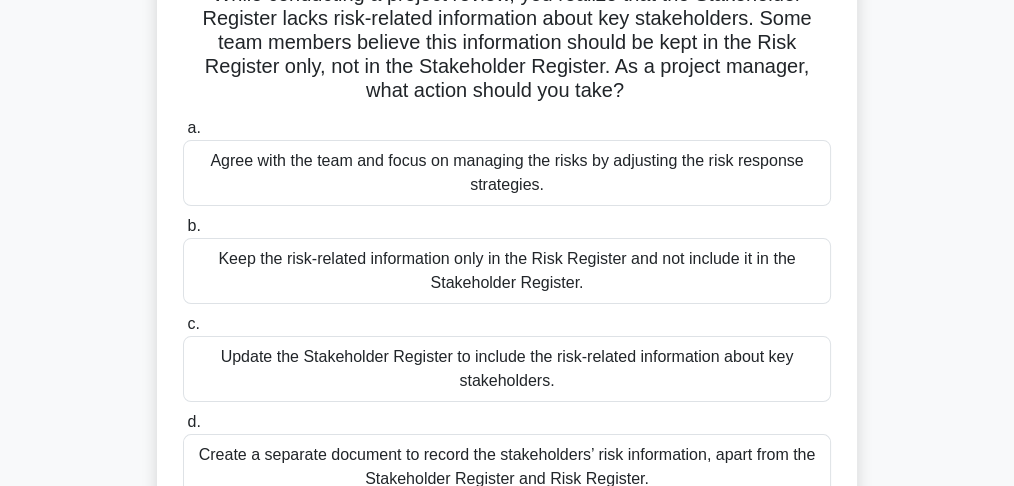 scroll, scrollTop: 200, scrollLeft: 0, axis: vertical 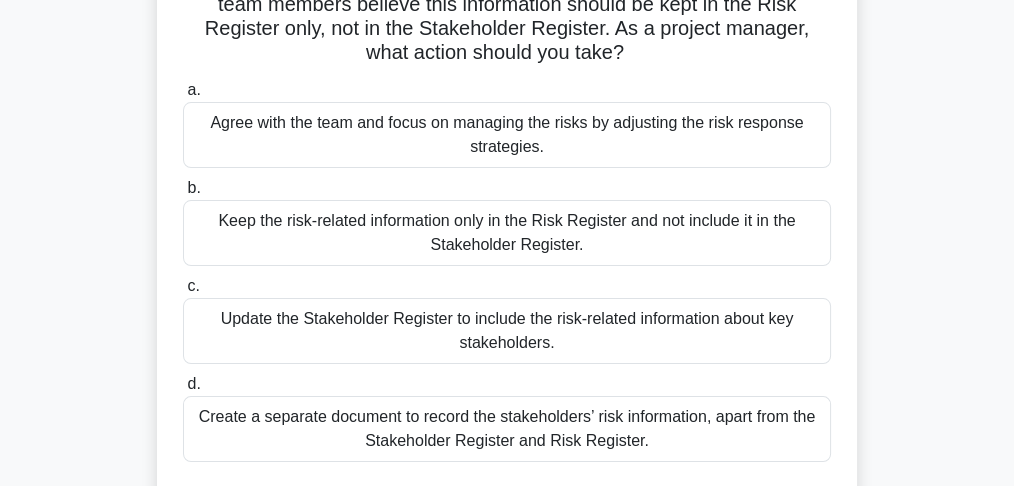 click on "Update the Stakeholder Register to include the risk-related information about key stakeholders." at bounding box center (507, 331) 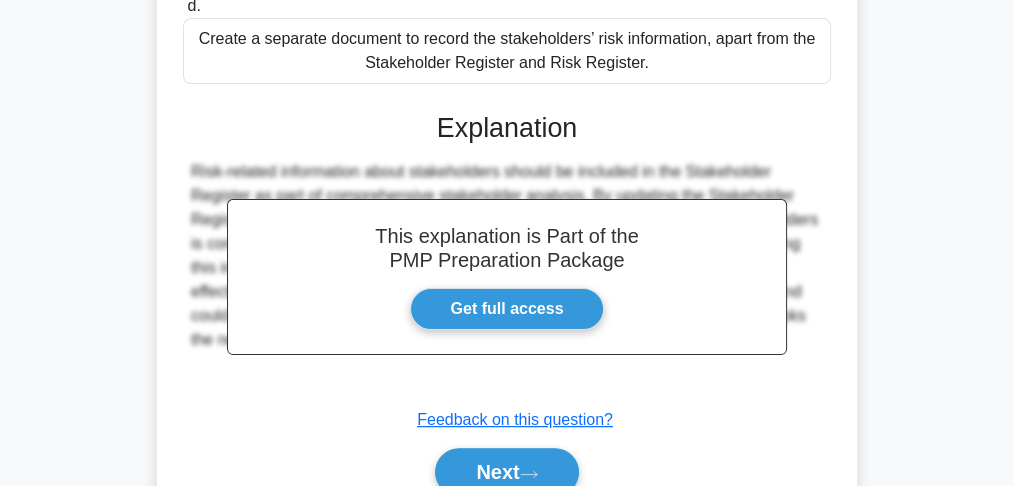 scroll, scrollTop: 669, scrollLeft: 0, axis: vertical 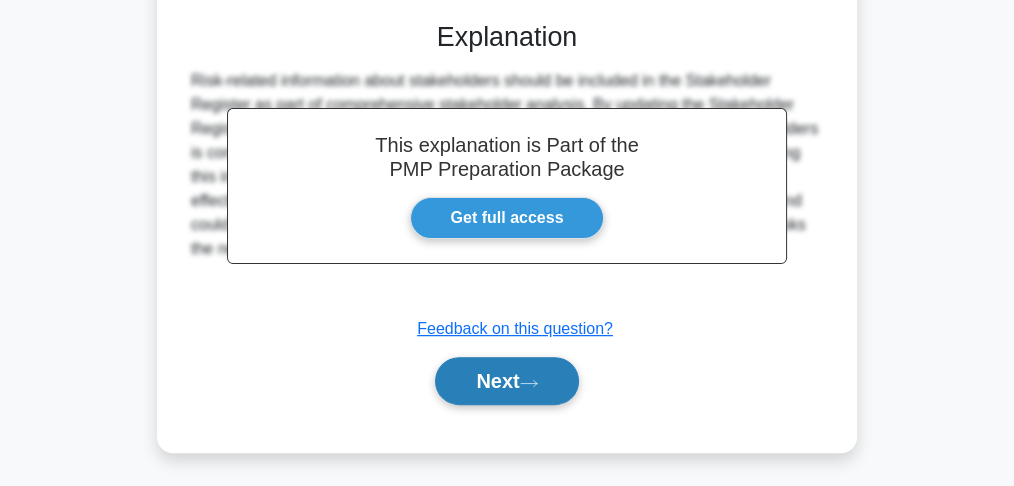 click on "Next" at bounding box center (506, 381) 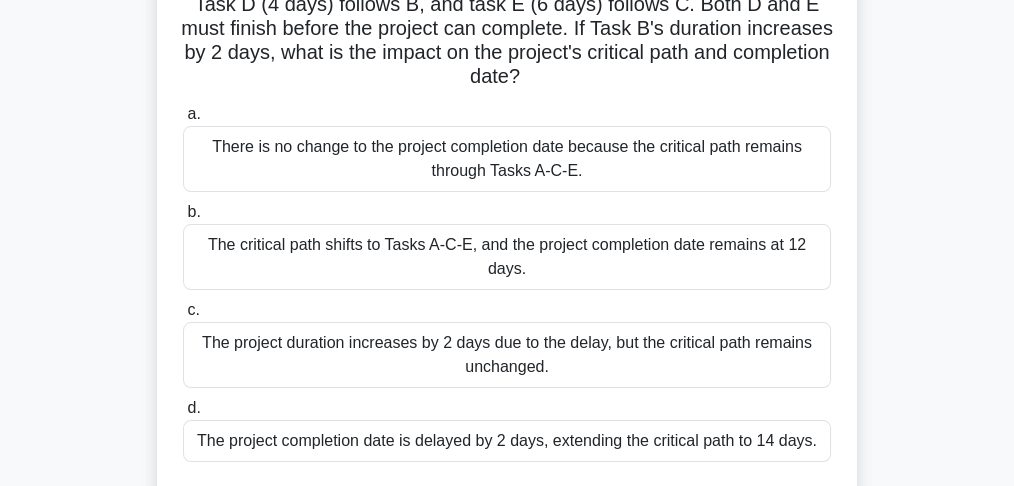 scroll, scrollTop: 266, scrollLeft: 0, axis: vertical 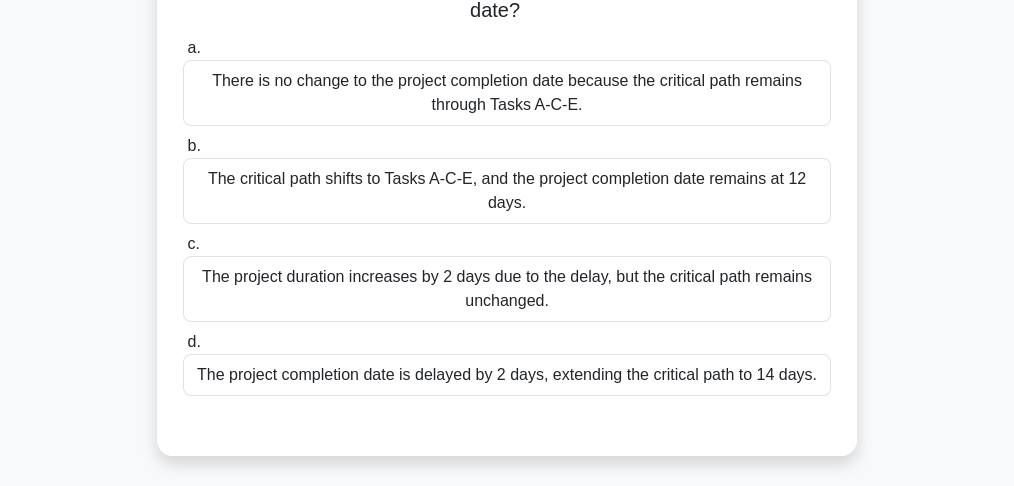 click on "The project completion date is delayed by 2 days, extending the critical path to 14 days." at bounding box center [507, 375] 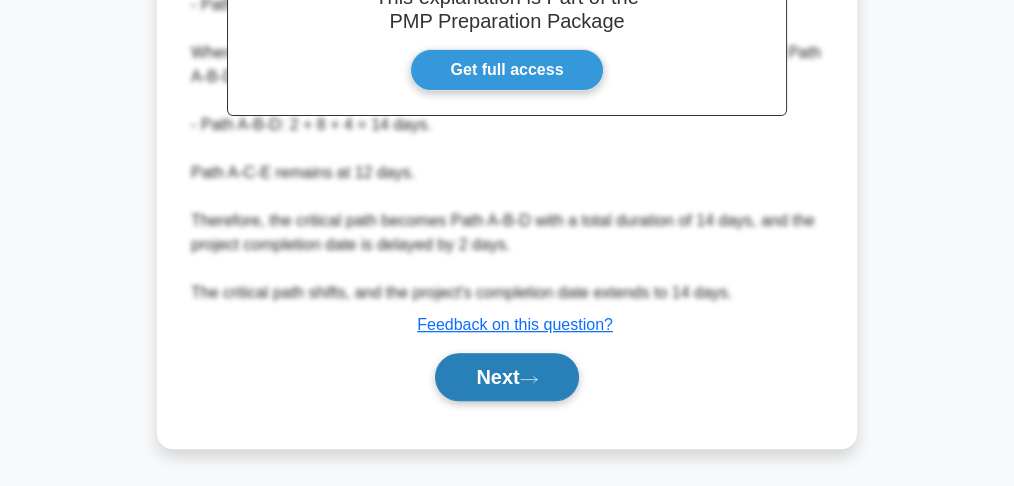 scroll, scrollTop: 837, scrollLeft: 0, axis: vertical 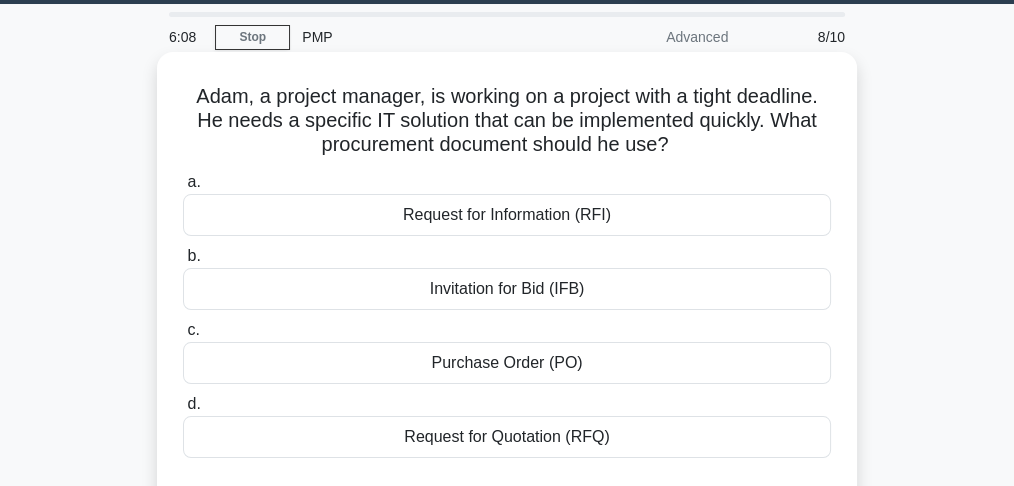 click on "Purchase Order (PO)" at bounding box center (507, 363) 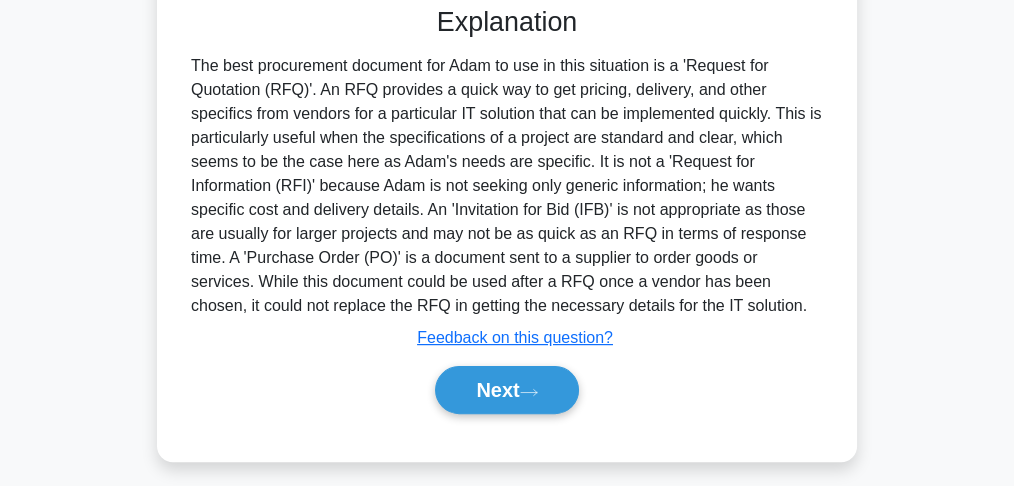 scroll, scrollTop: 594, scrollLeft: 0, axis: vertical 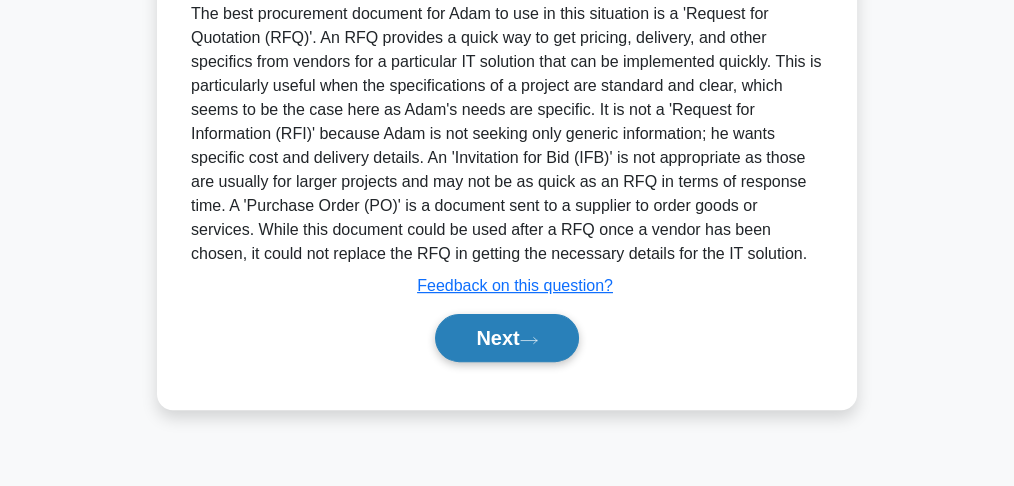 click on "Next" at bounding box center [506, 338] 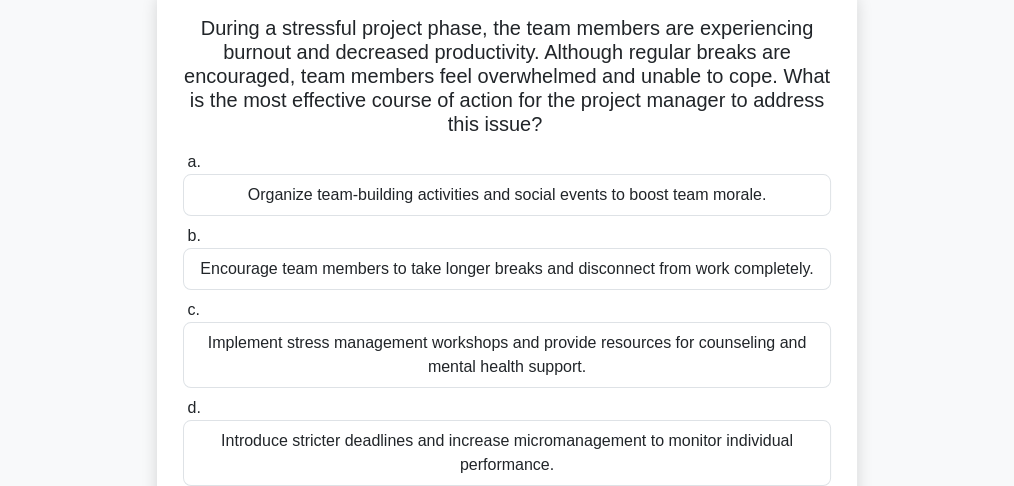 scroll, scrollTop: 127, scrollLeft: 0, axis: vertical 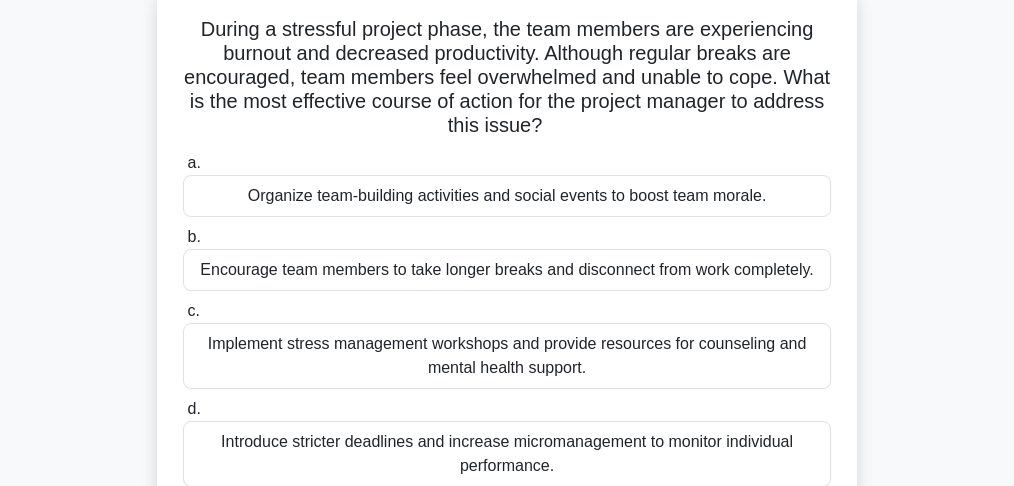 click on "Implement stress management workshops and provide resources for counseling and mental health support." at bounding box center (507, 356) 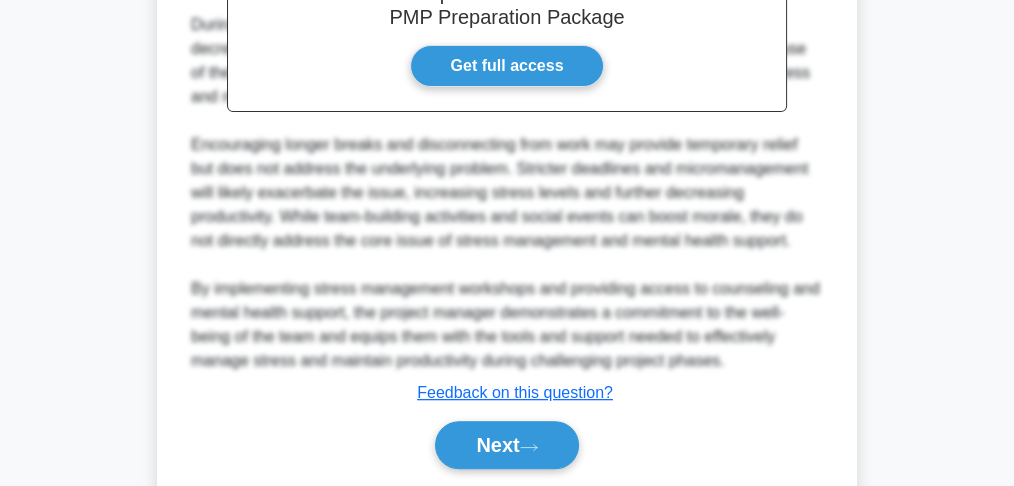 scroll, scrollTop: 837, scrollLeft: 0, axis: vertical 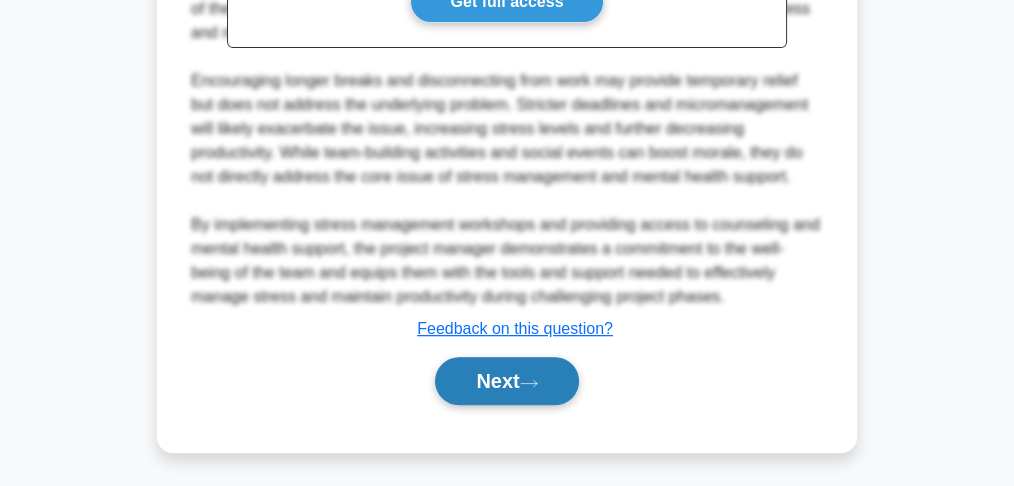 click 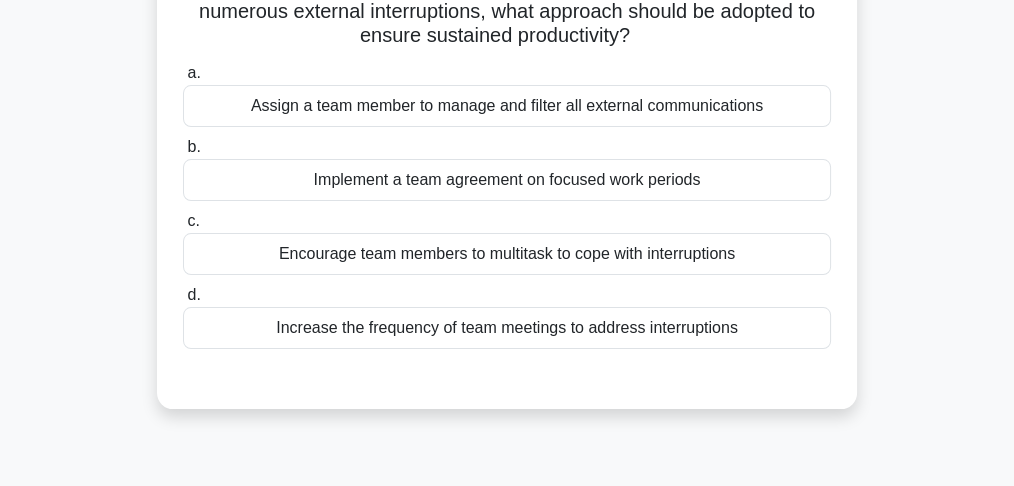 scroll, scrollTop: 104, scrollLeft: 0, axis: vertical 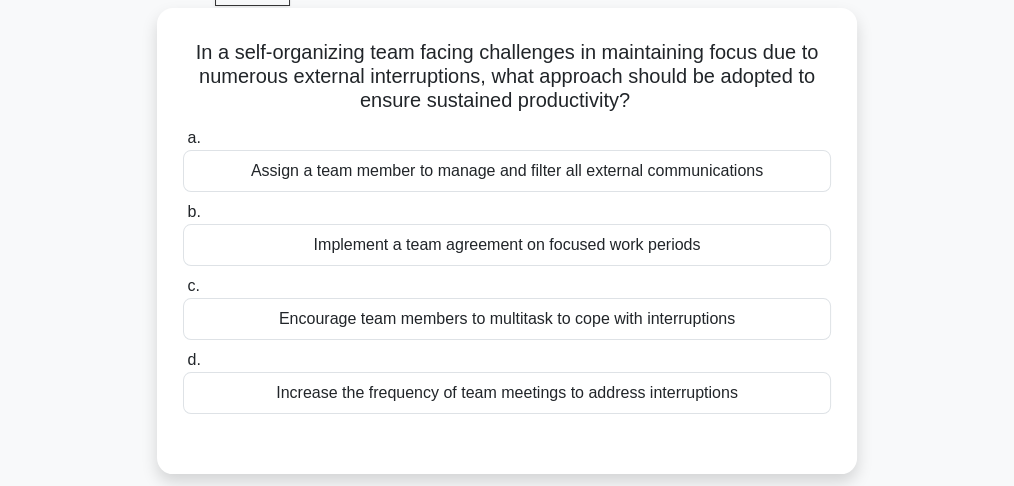 click on "Implement a team agreement on focused work periods" at bounding box center [507, 245] 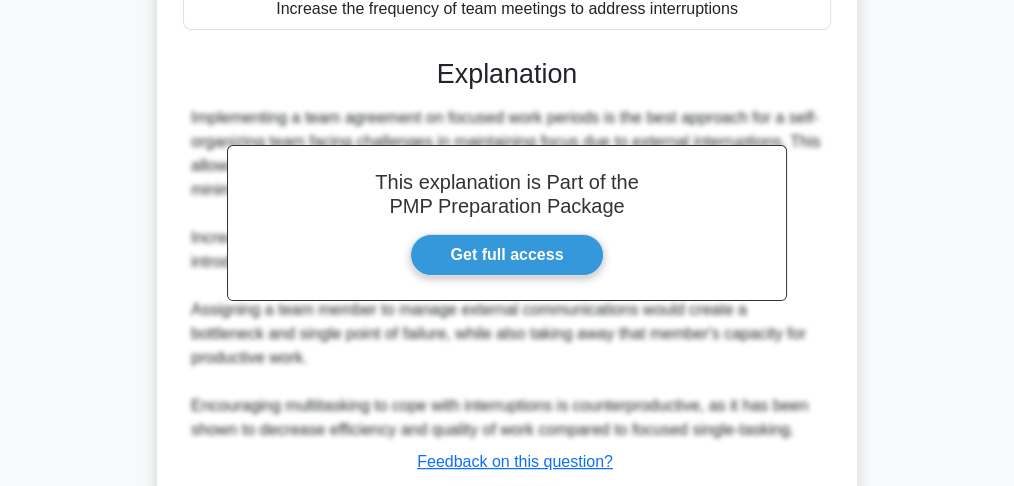 scroll, scrollTop: 571, scrollLeft: 0, axis: vertical 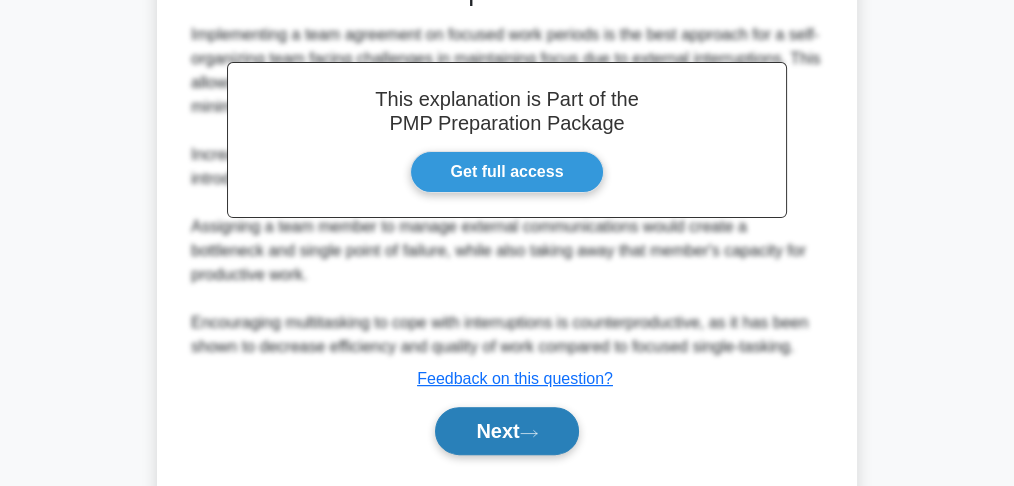 click on "Next" at bounding box center (506, 431) 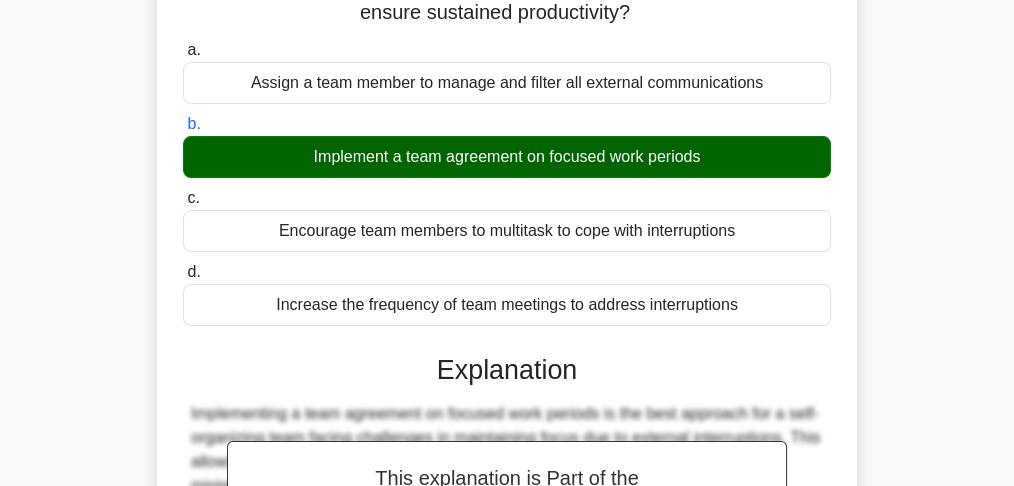 scroll, scrollTop: 37, scrollLeft: 0, axis: vertical 